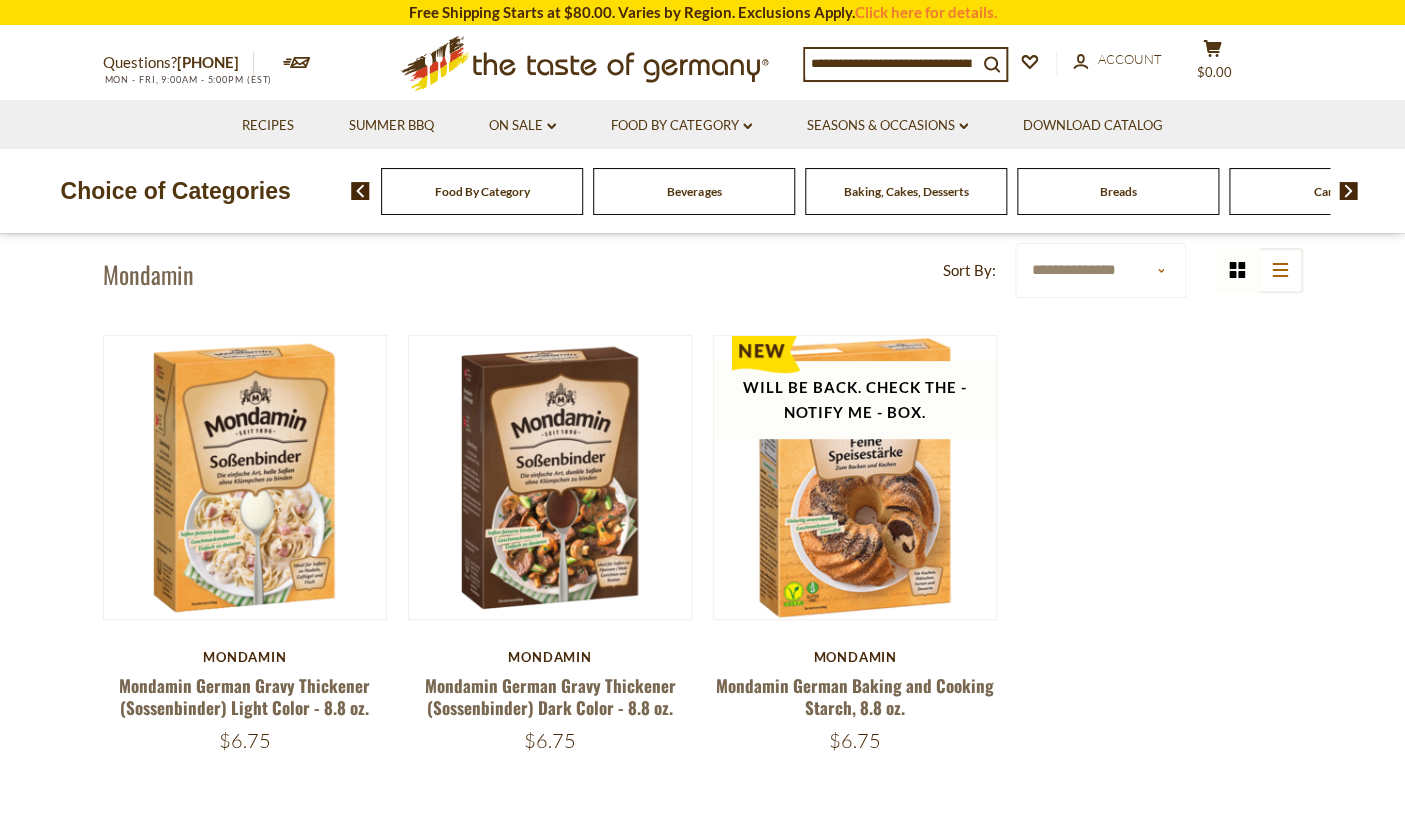 scroll, scrollTop: 45, scrollLeft: 0, axis: vertical 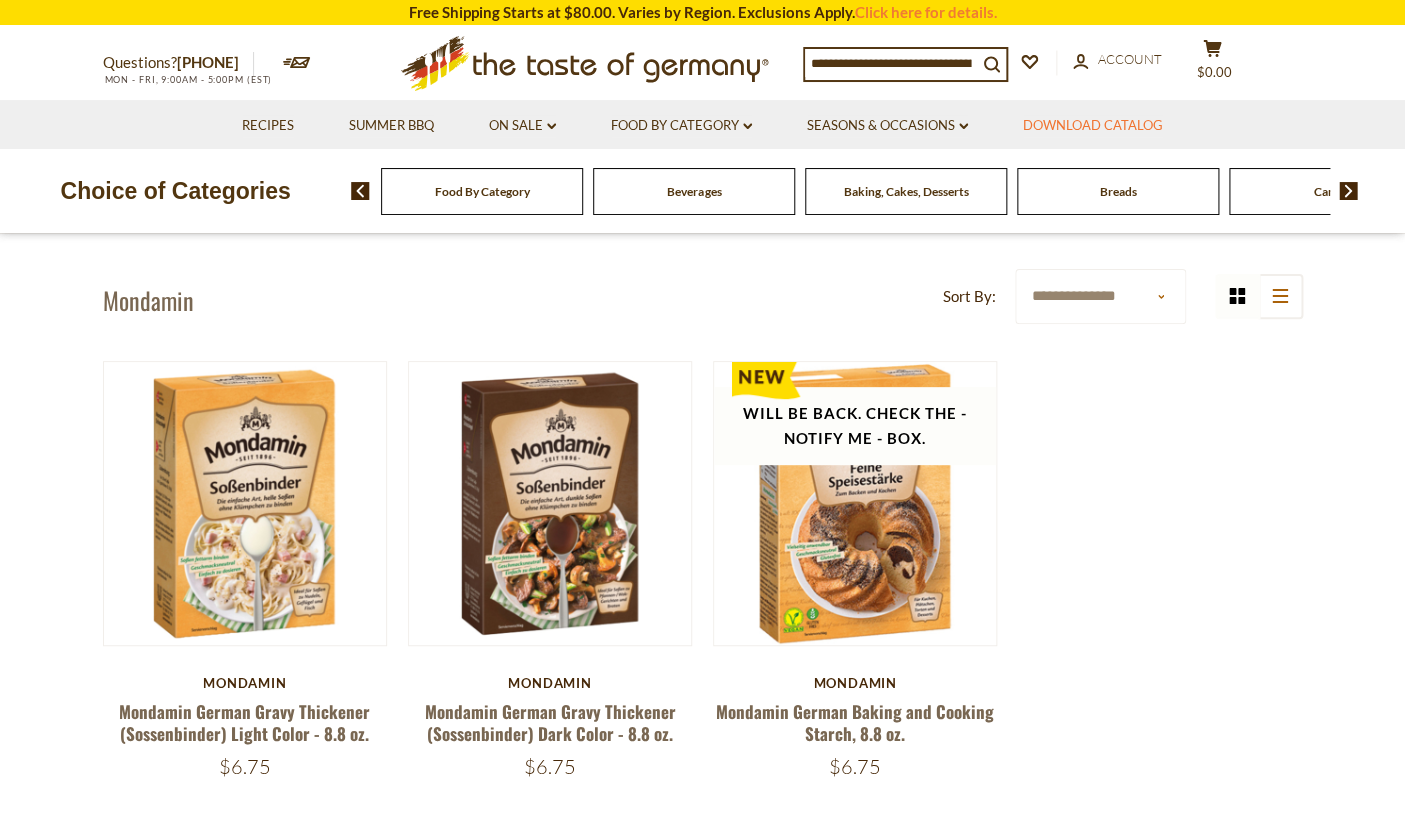 click on "Download Catalog" at bounding box center (1093, 126) 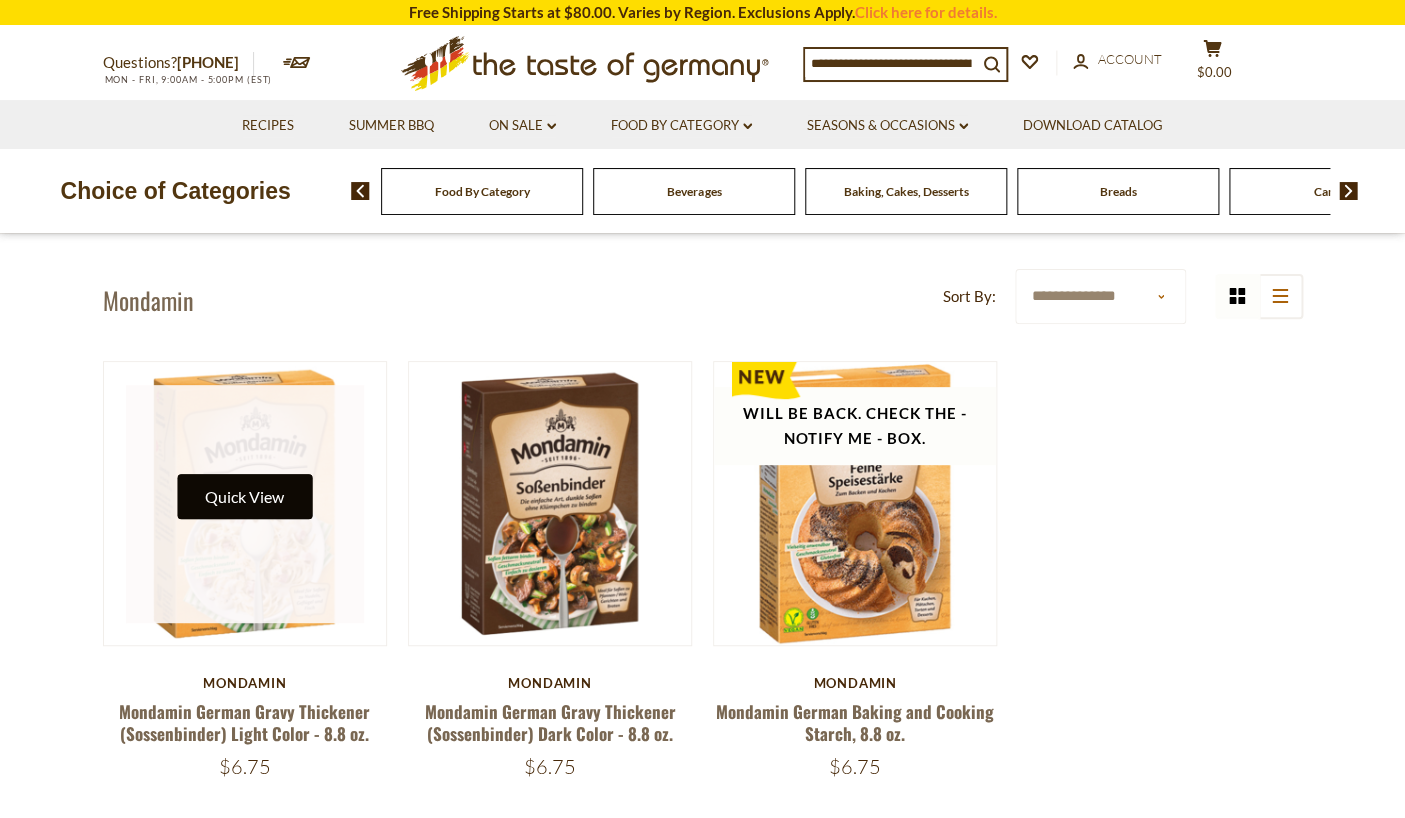 click on "Quick View" at bounding box center (244, 496) 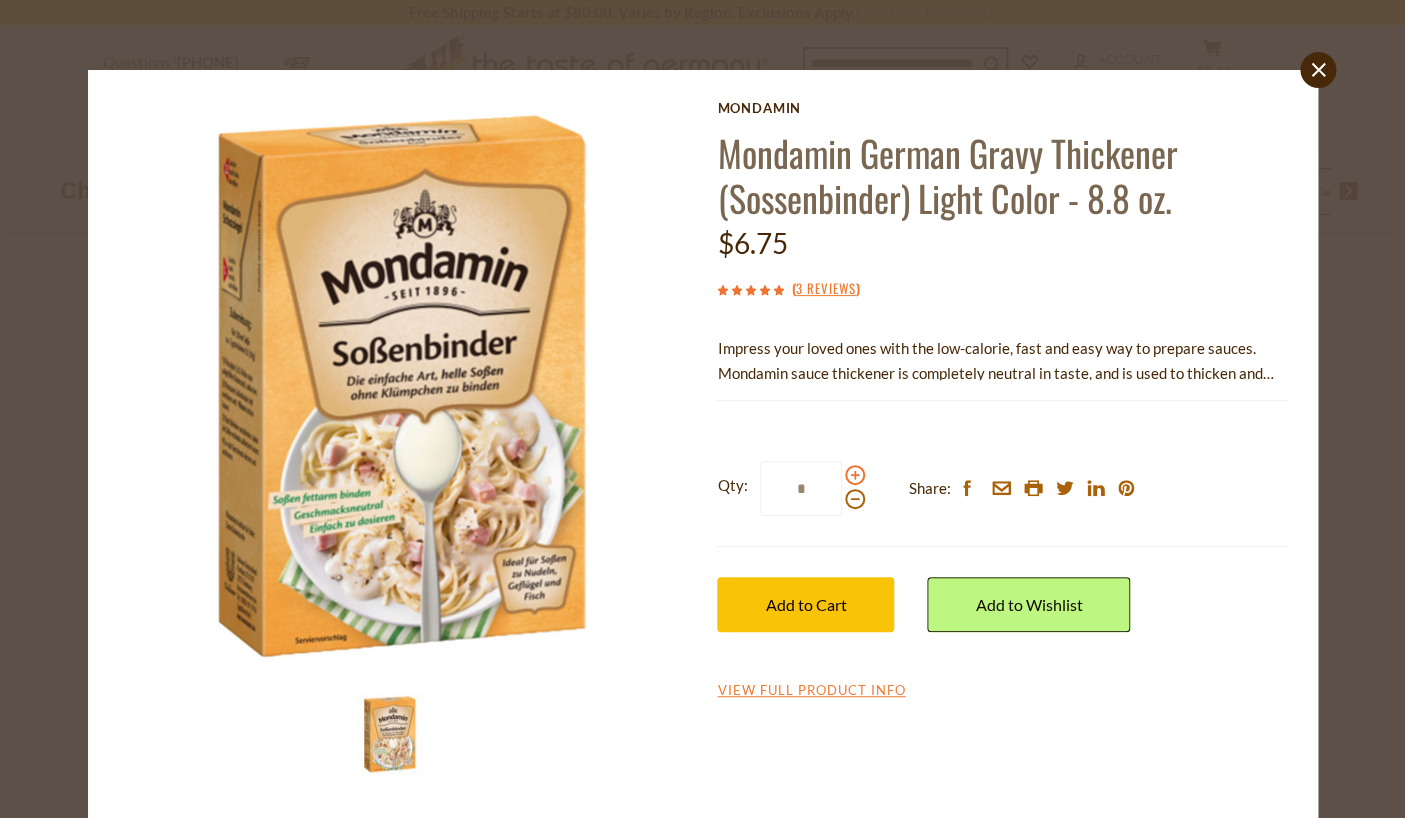 click at bounding box center (855, 475) 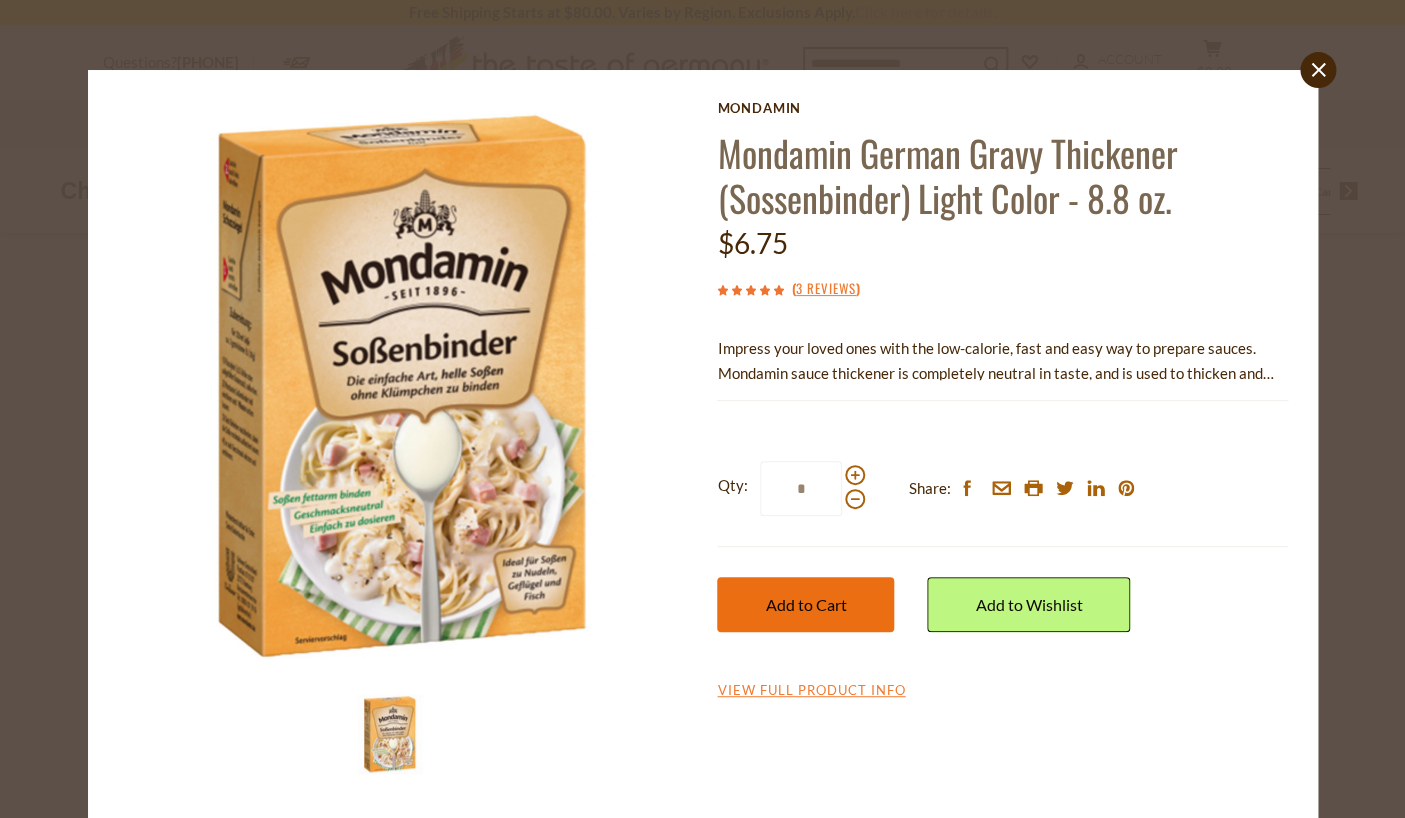 click on "Add to Cart" at bounding box center (805, 604) 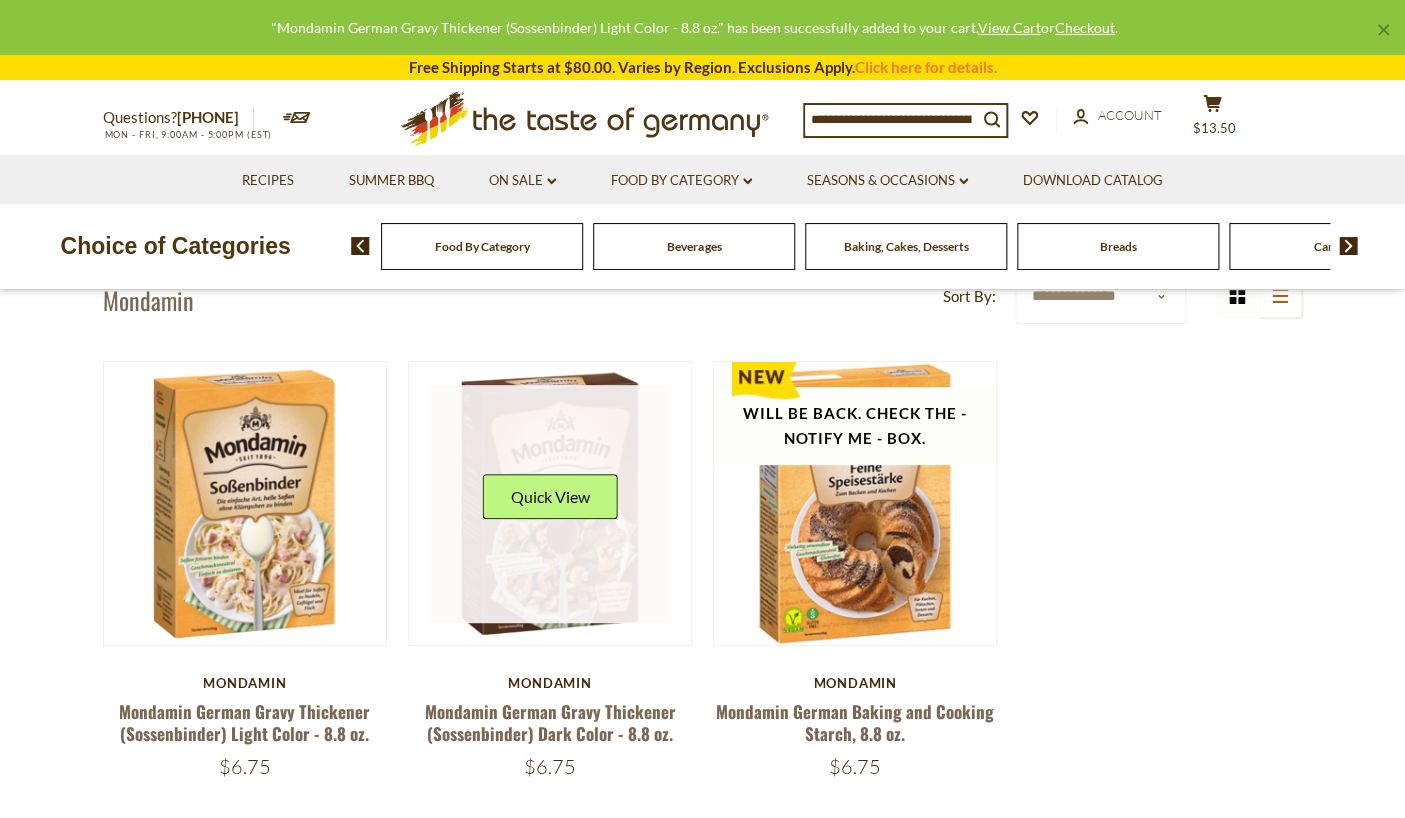 click at bounding box center [550, 504] 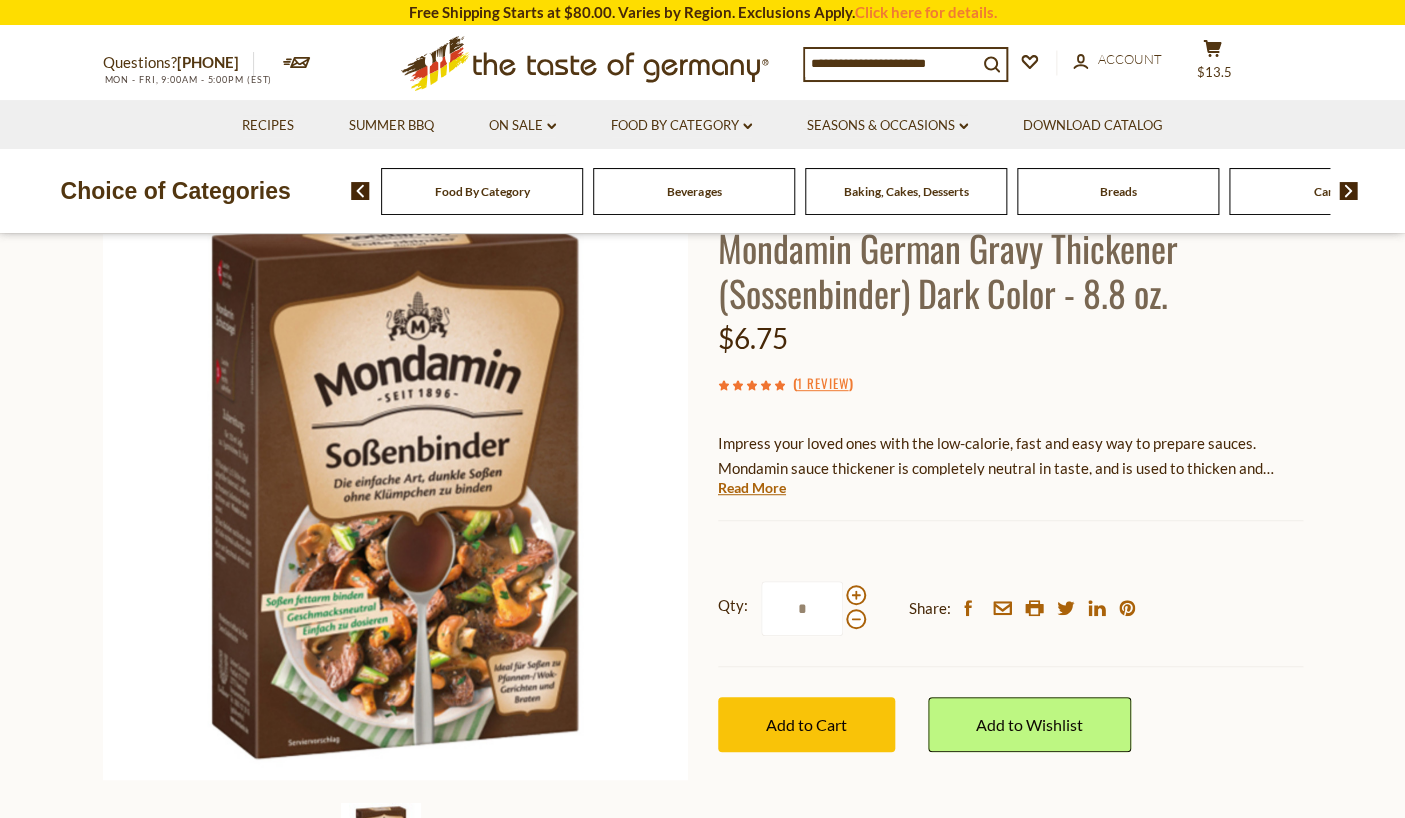 scroll, scrollTop: 153, scrollLeft: 0, axis: vertical 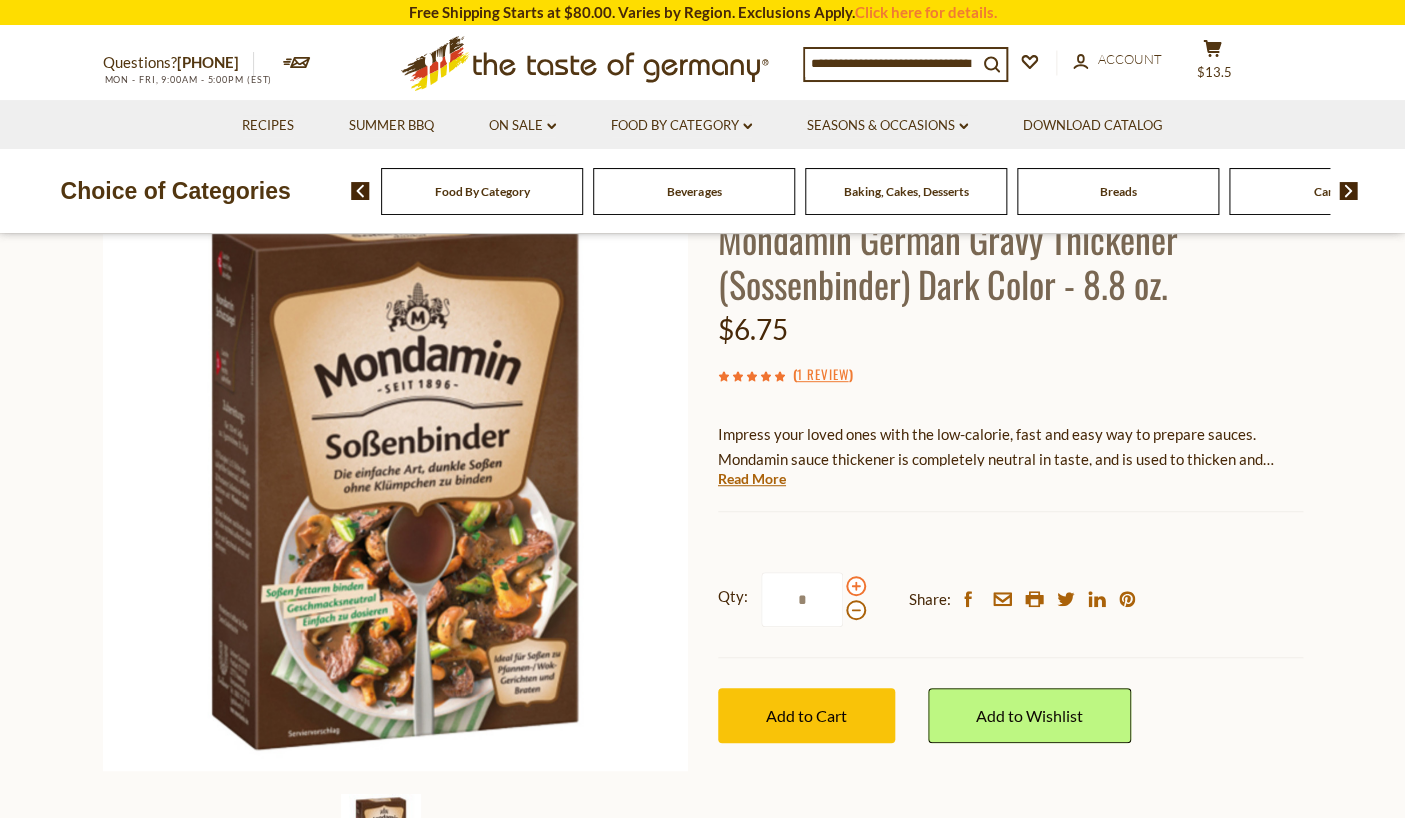 click at bounding box center [856, 586] 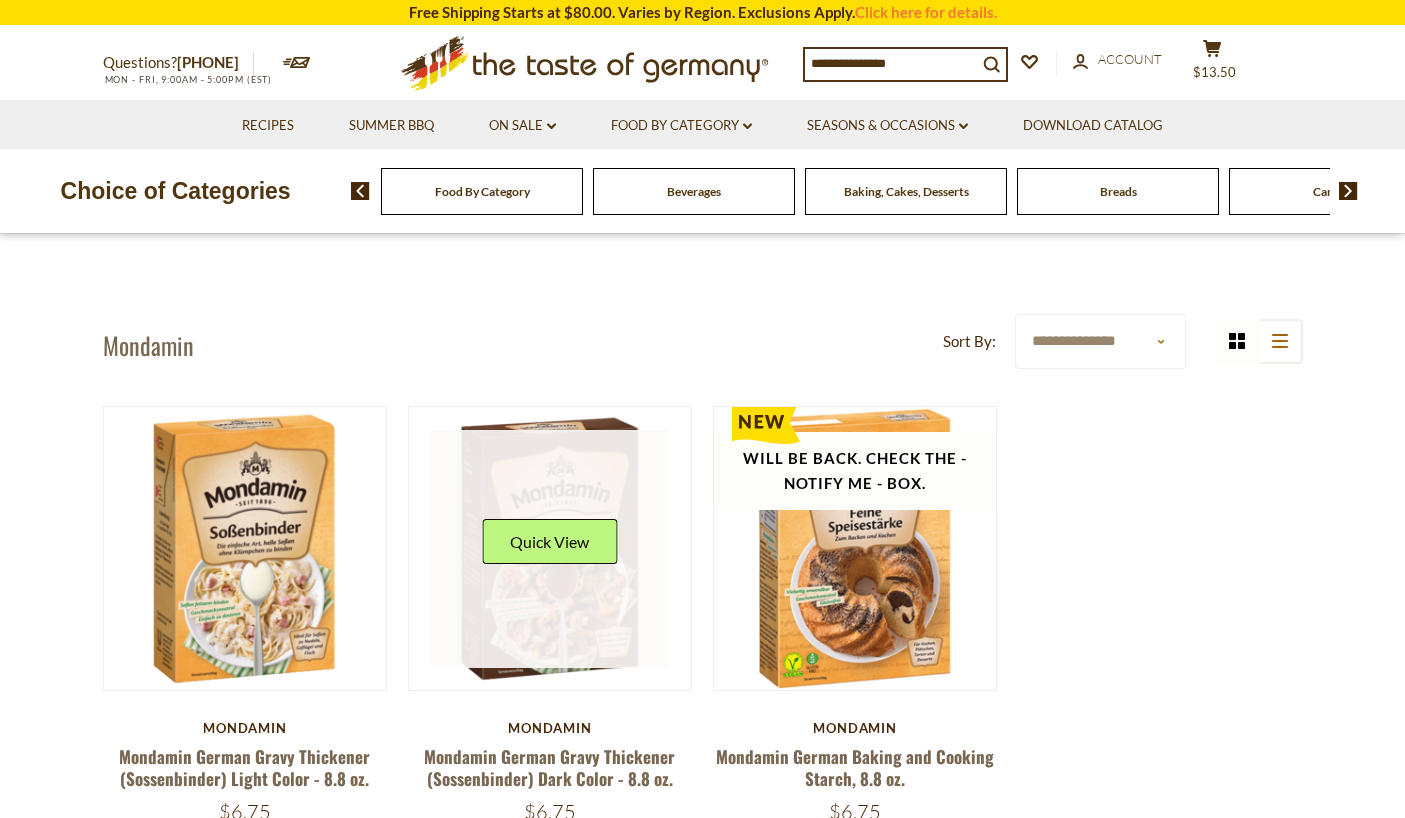 scroll, scrollTop: 45, scrollLeft: 0, axis: vertical 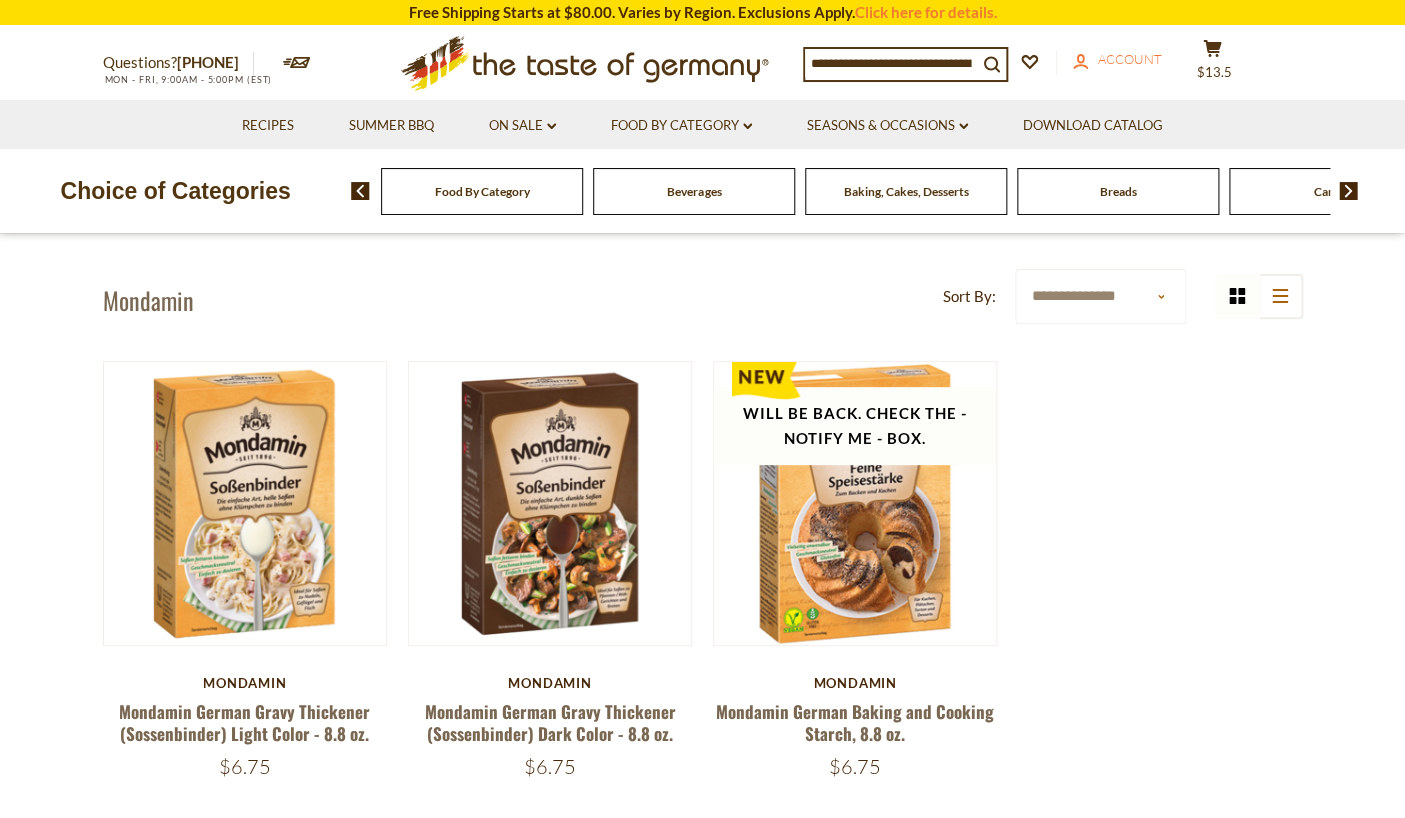 click on "Account" at bounding box center (1130, 59) 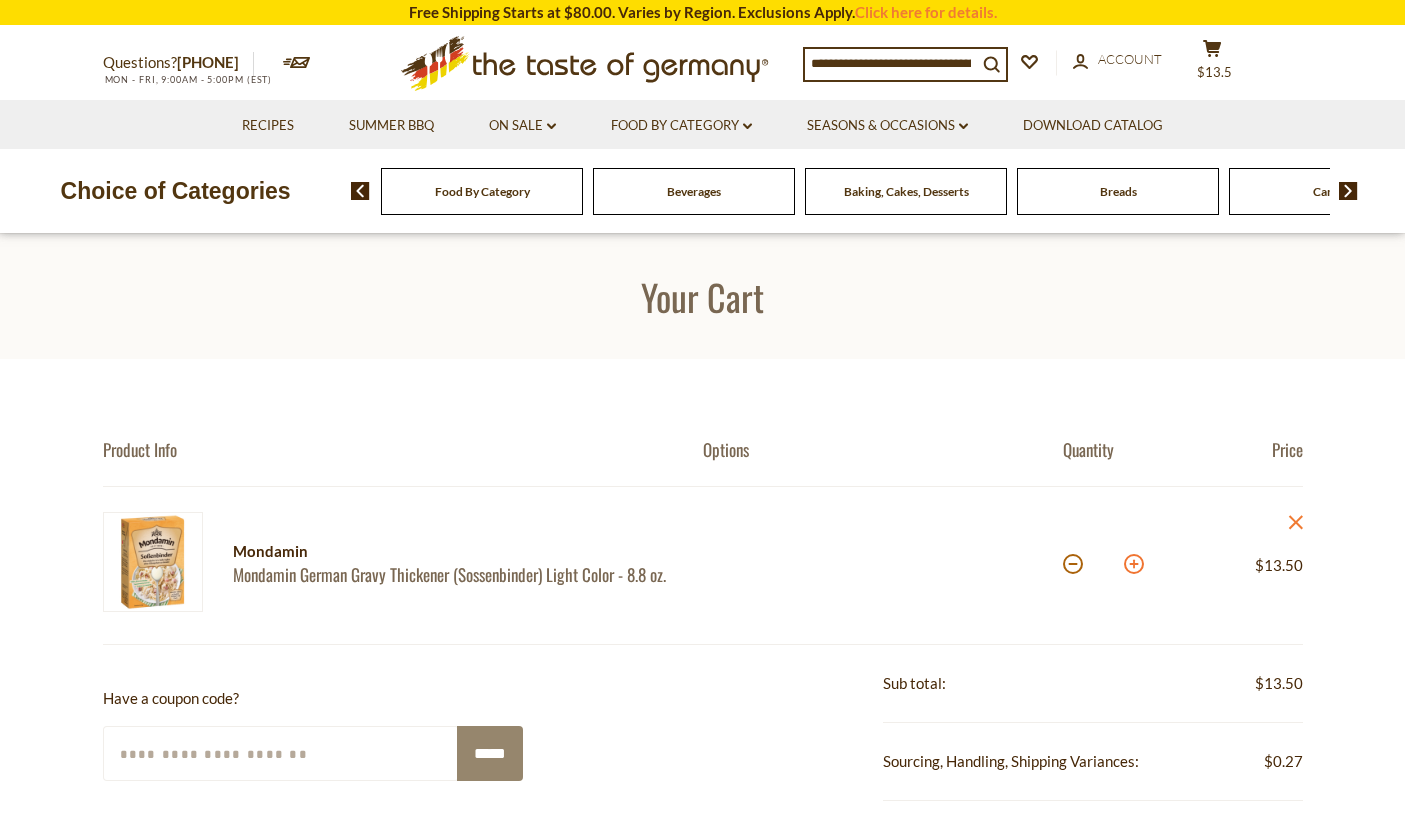 scroll, scrollTop: 0, scrollLeft: 0, axis: both 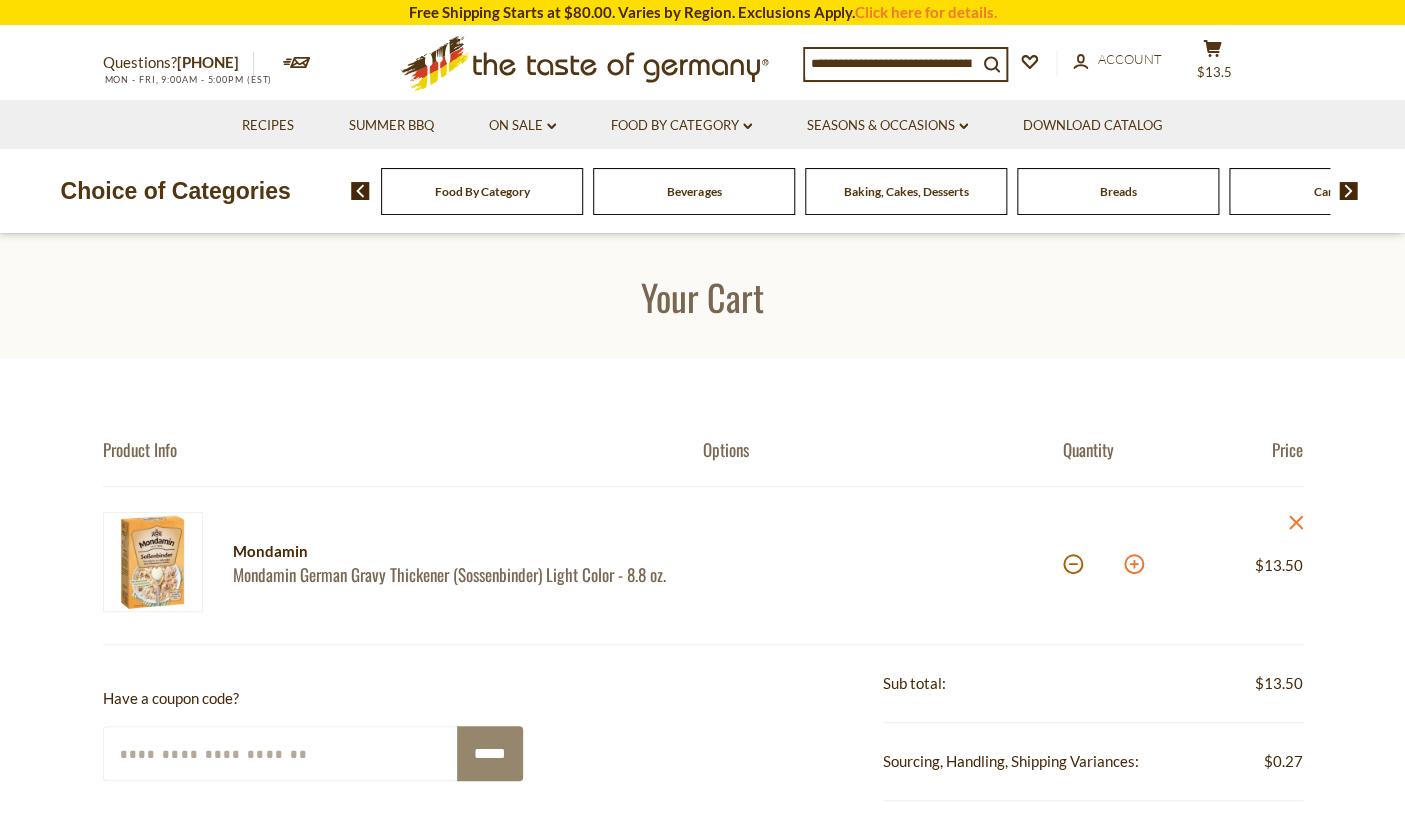 click at bounding box center (1134, 564) 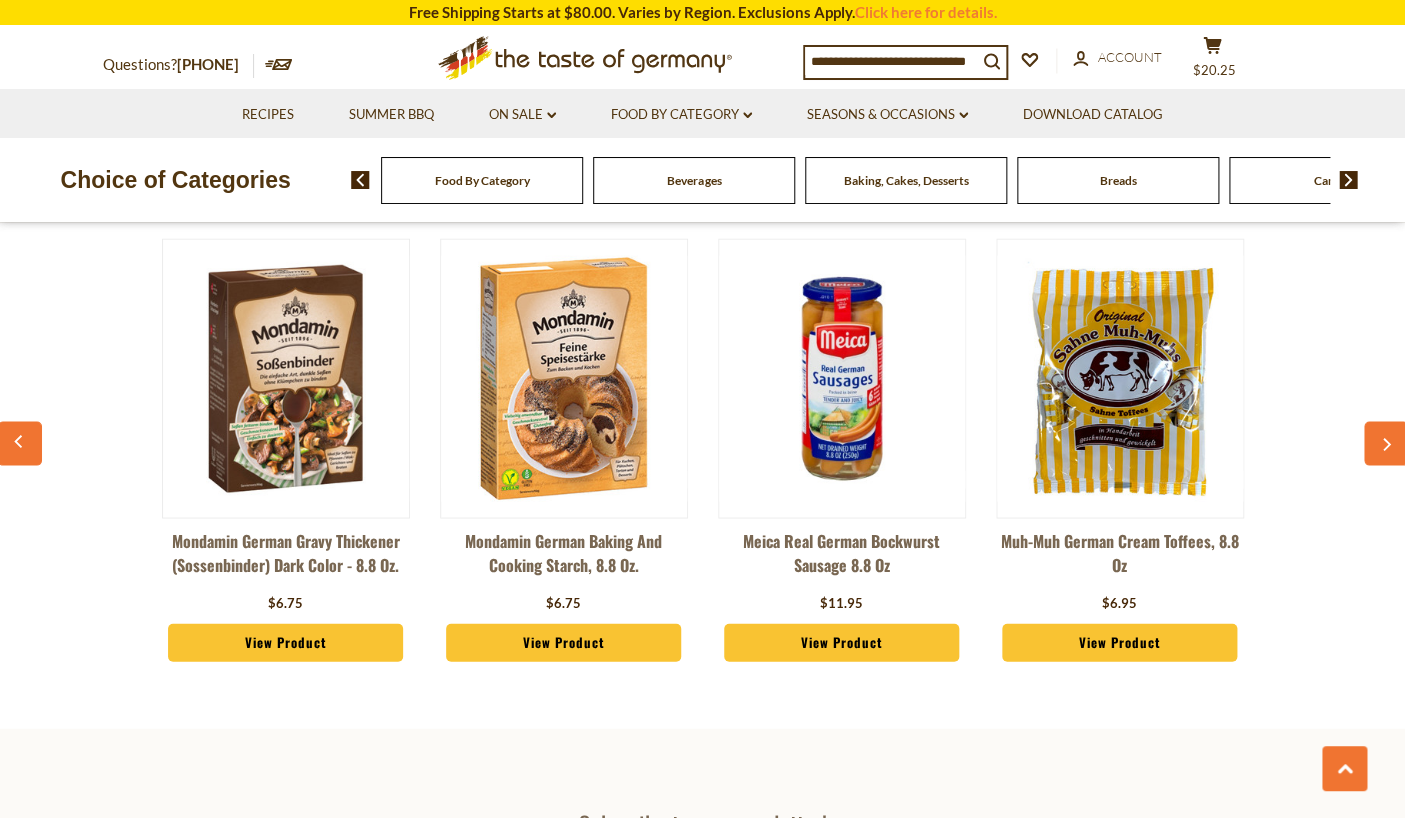 scroll, scrollTop: 1285, scrollLeft: 0, axis: vertical 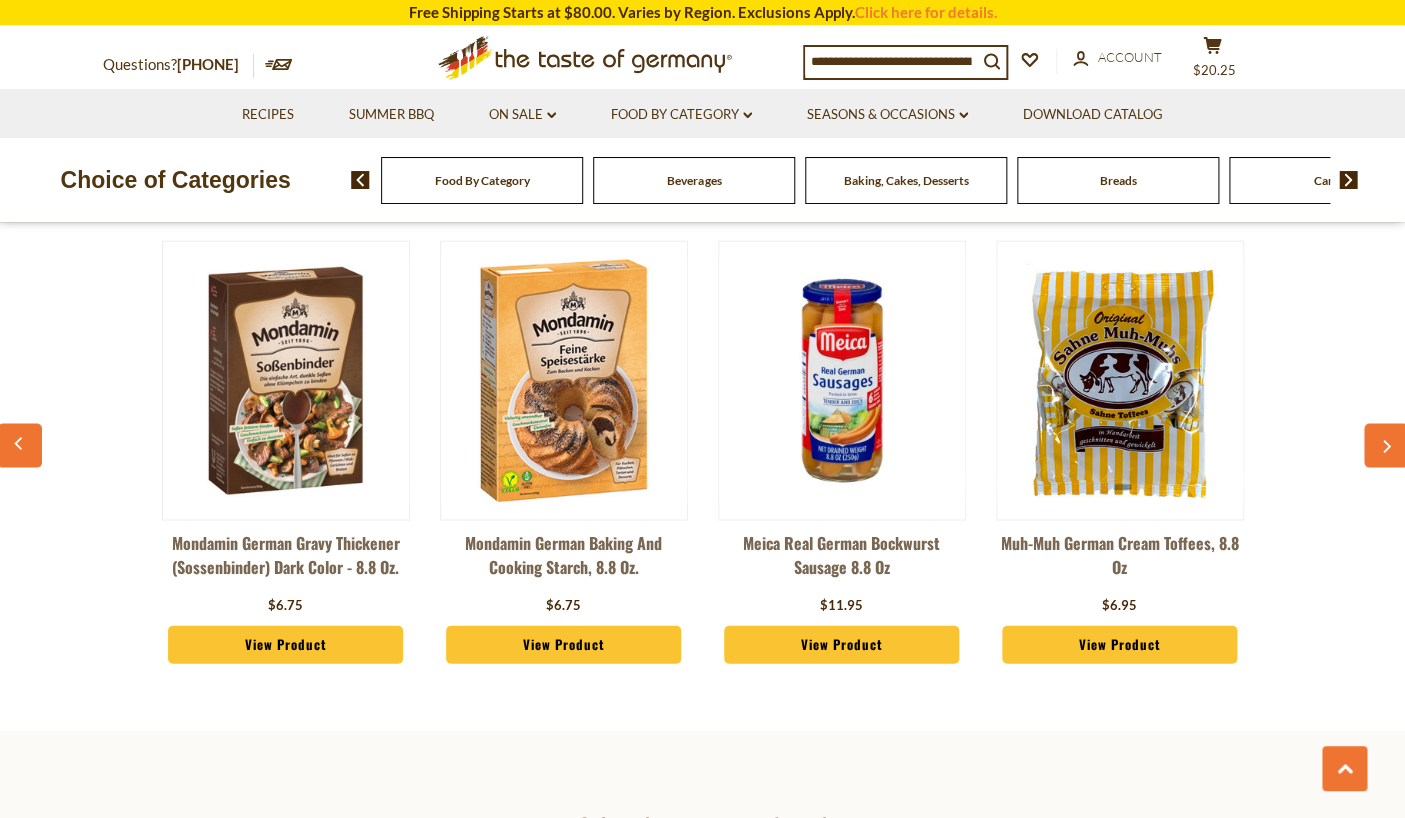 click at bounding box center (286, 380) 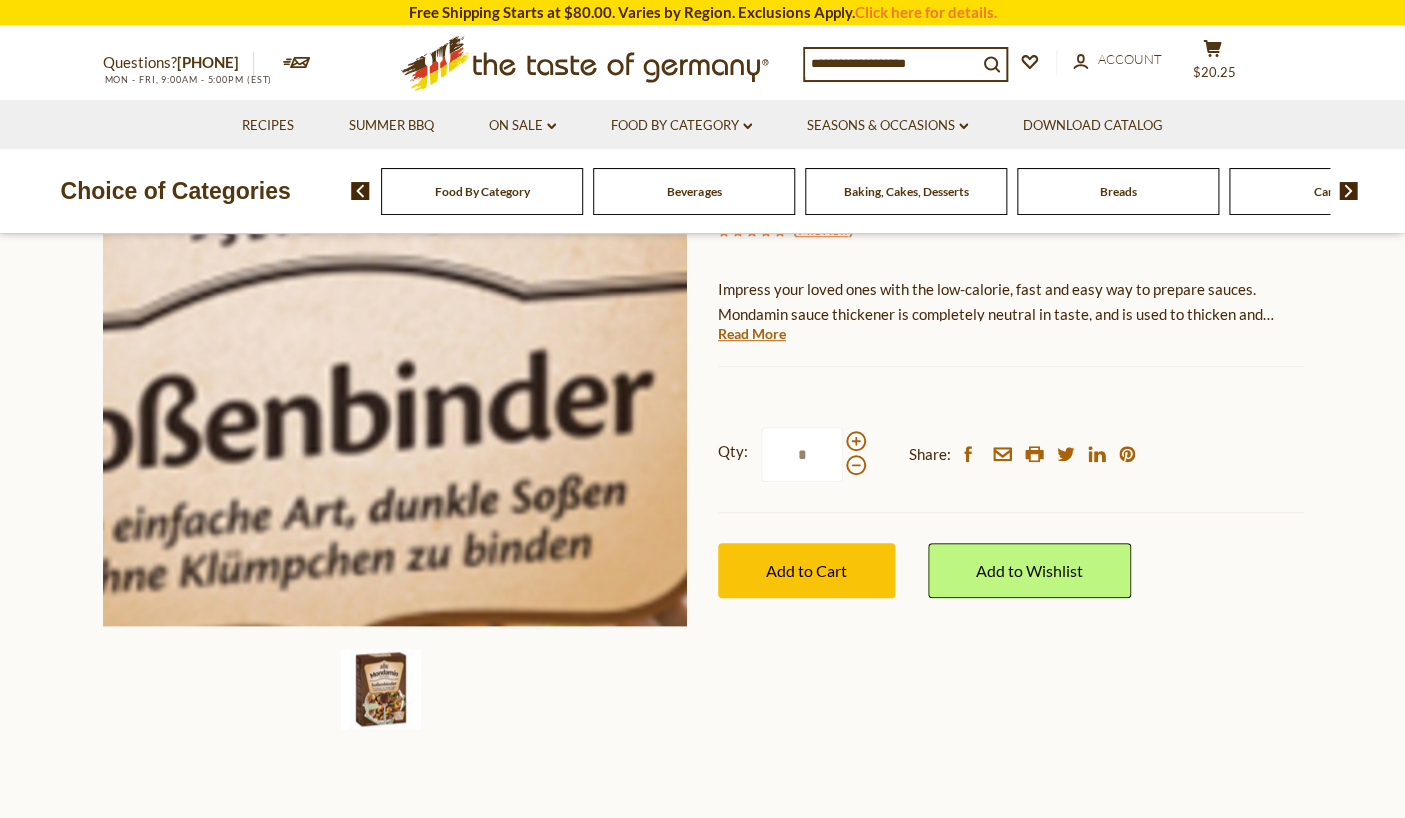 scroll, scrollTop: 325, scrollLeft: 0, axis: vertical 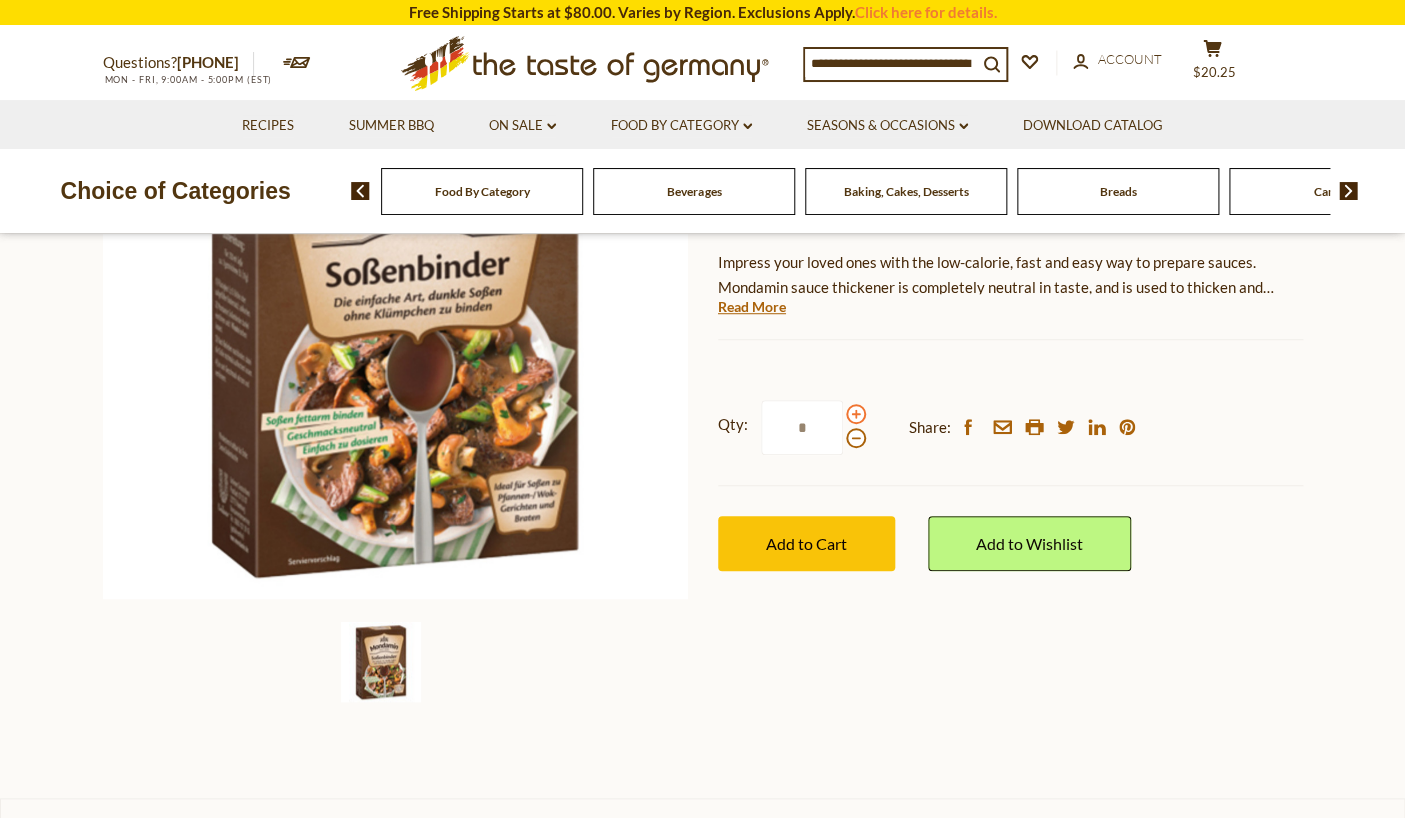 click at bounding box center [856, 414] 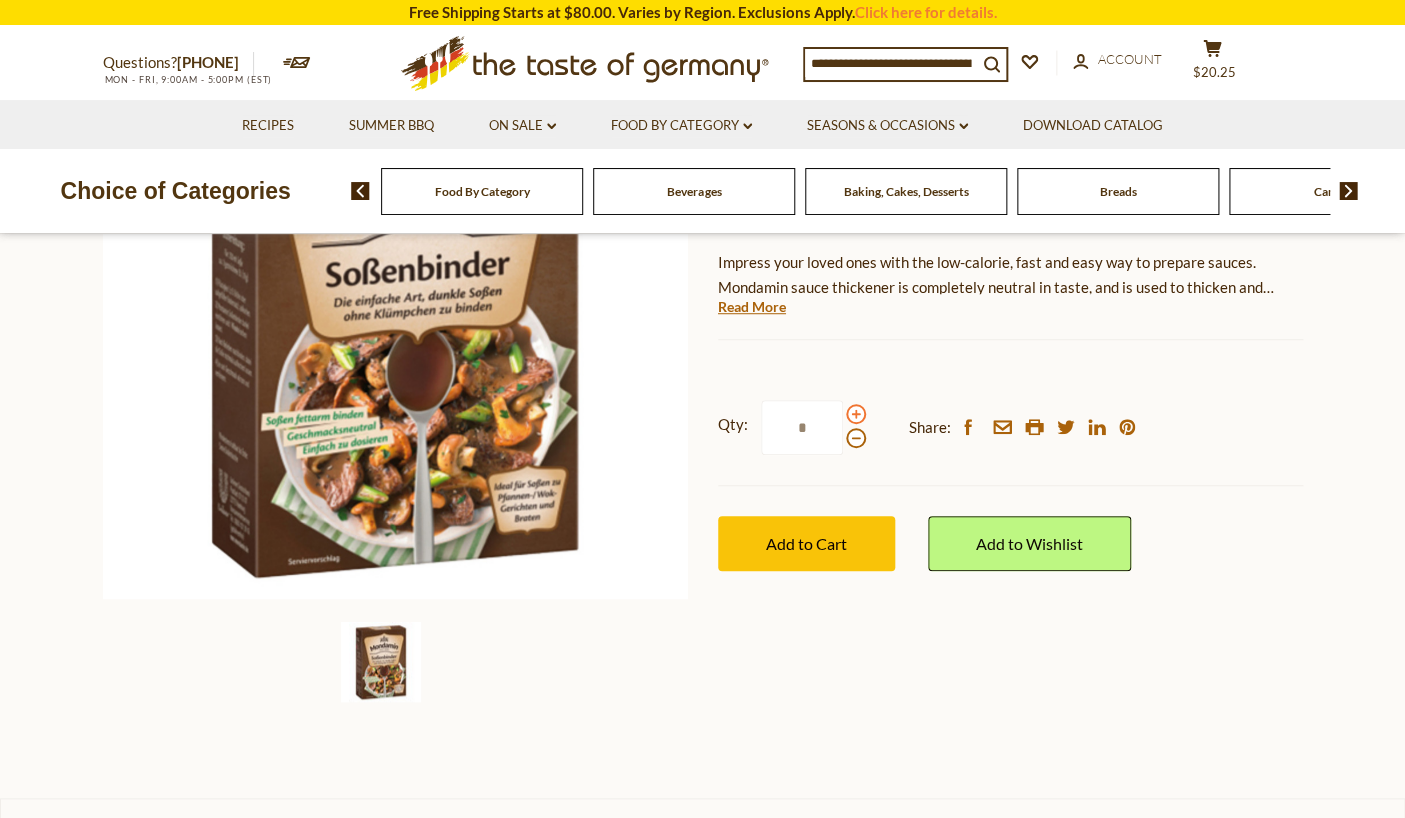 click at bounding box center [856, 414] 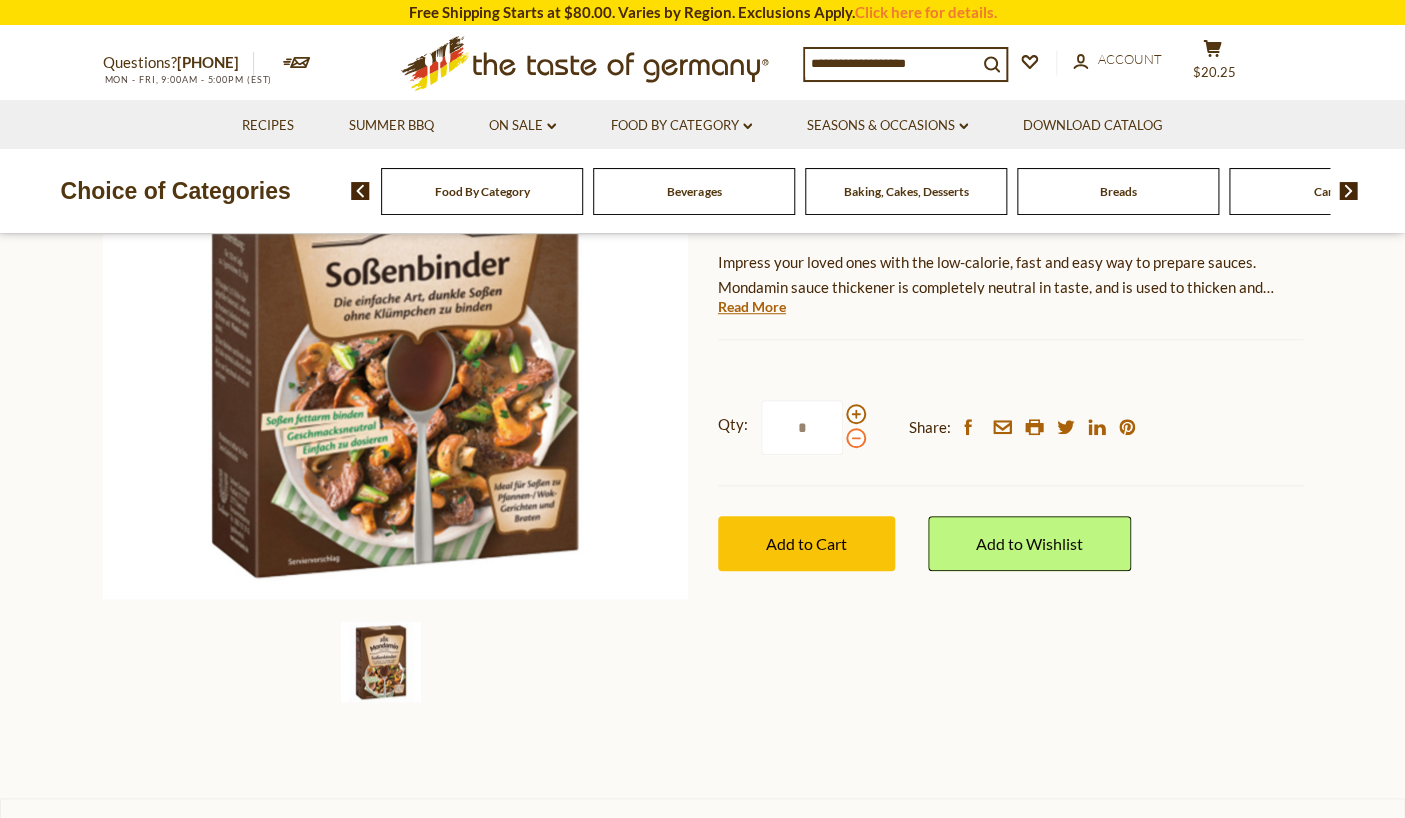 click at bounding box center [856, 438] 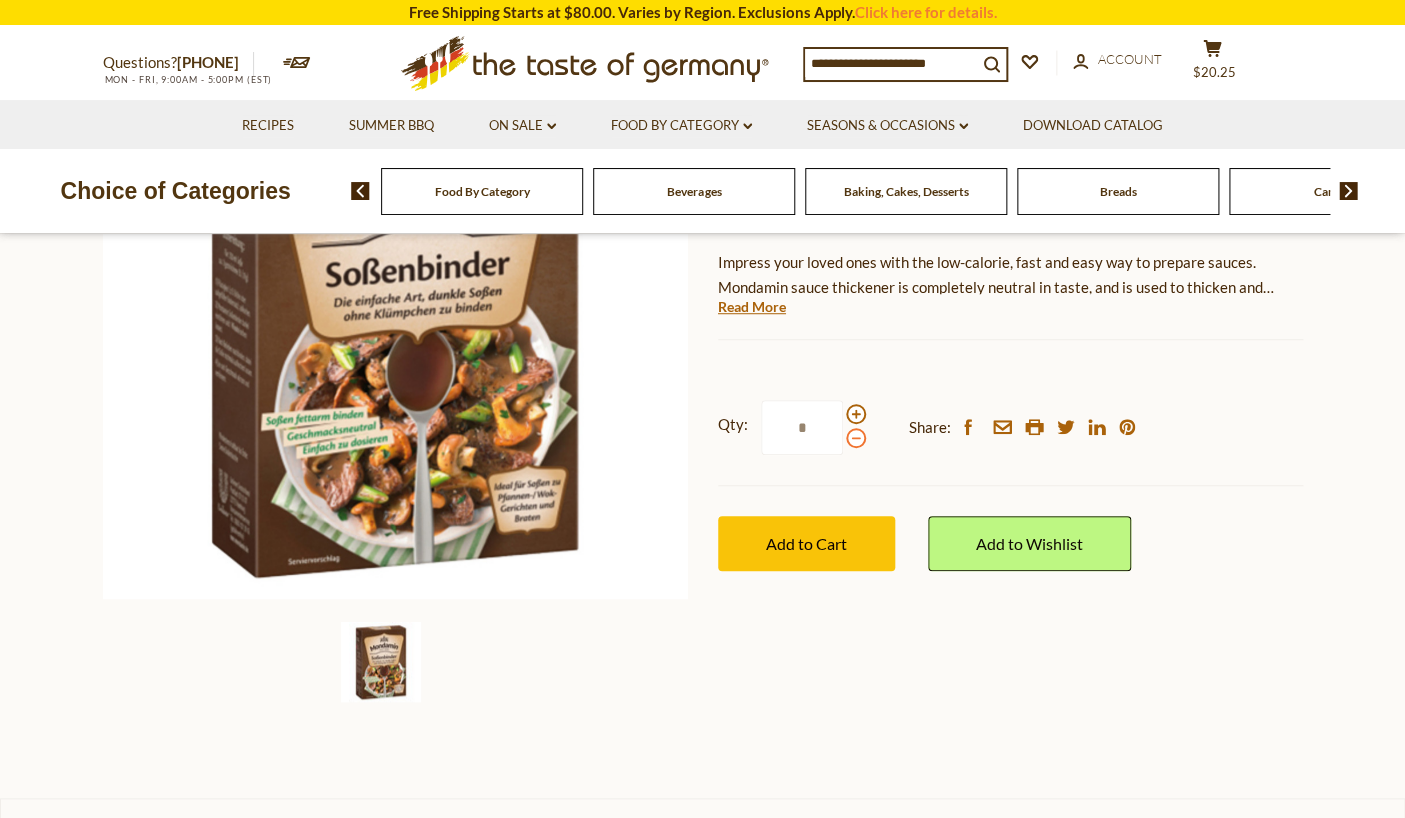 click at bounding box center (856, 438) 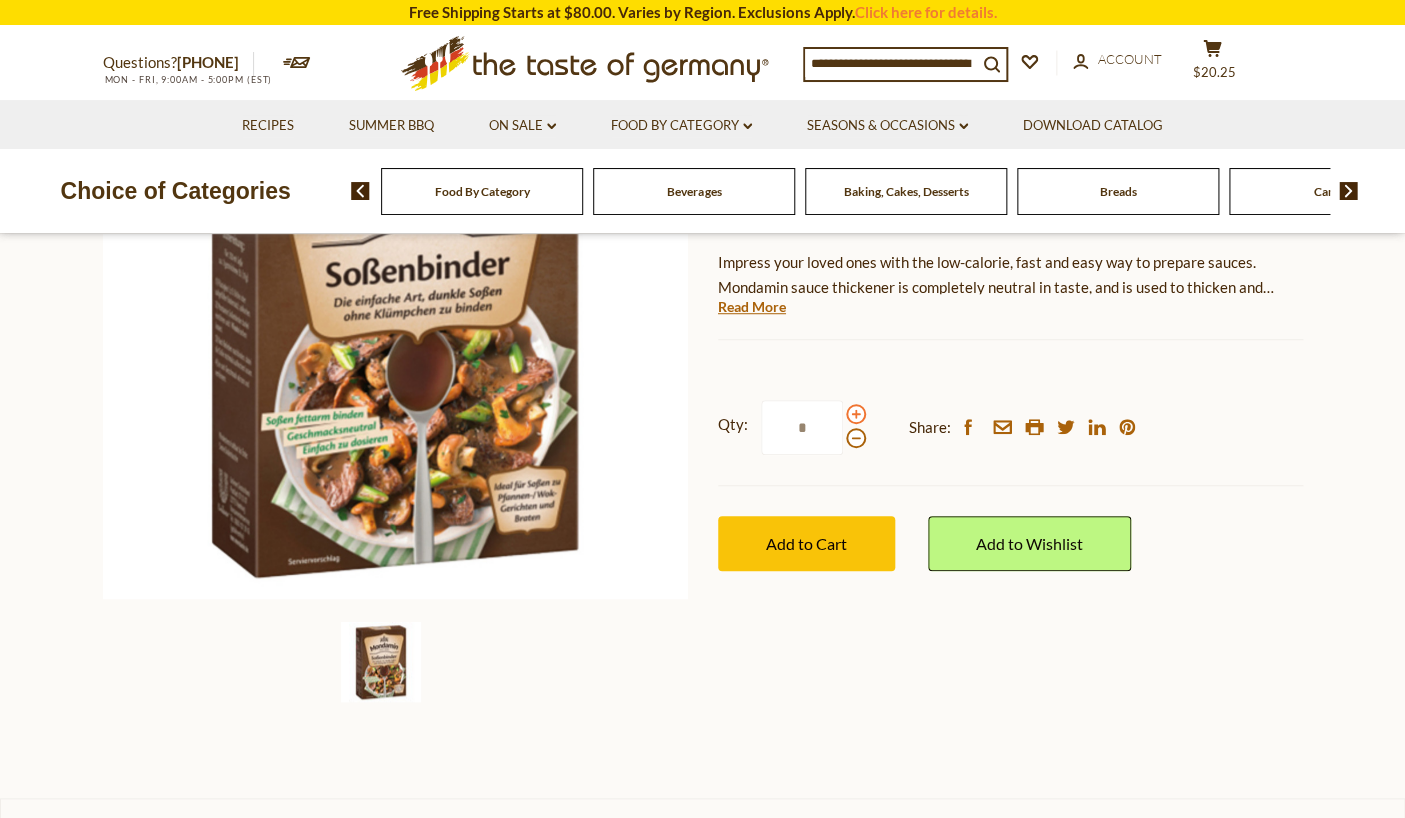click at bounding box center [856, 414] 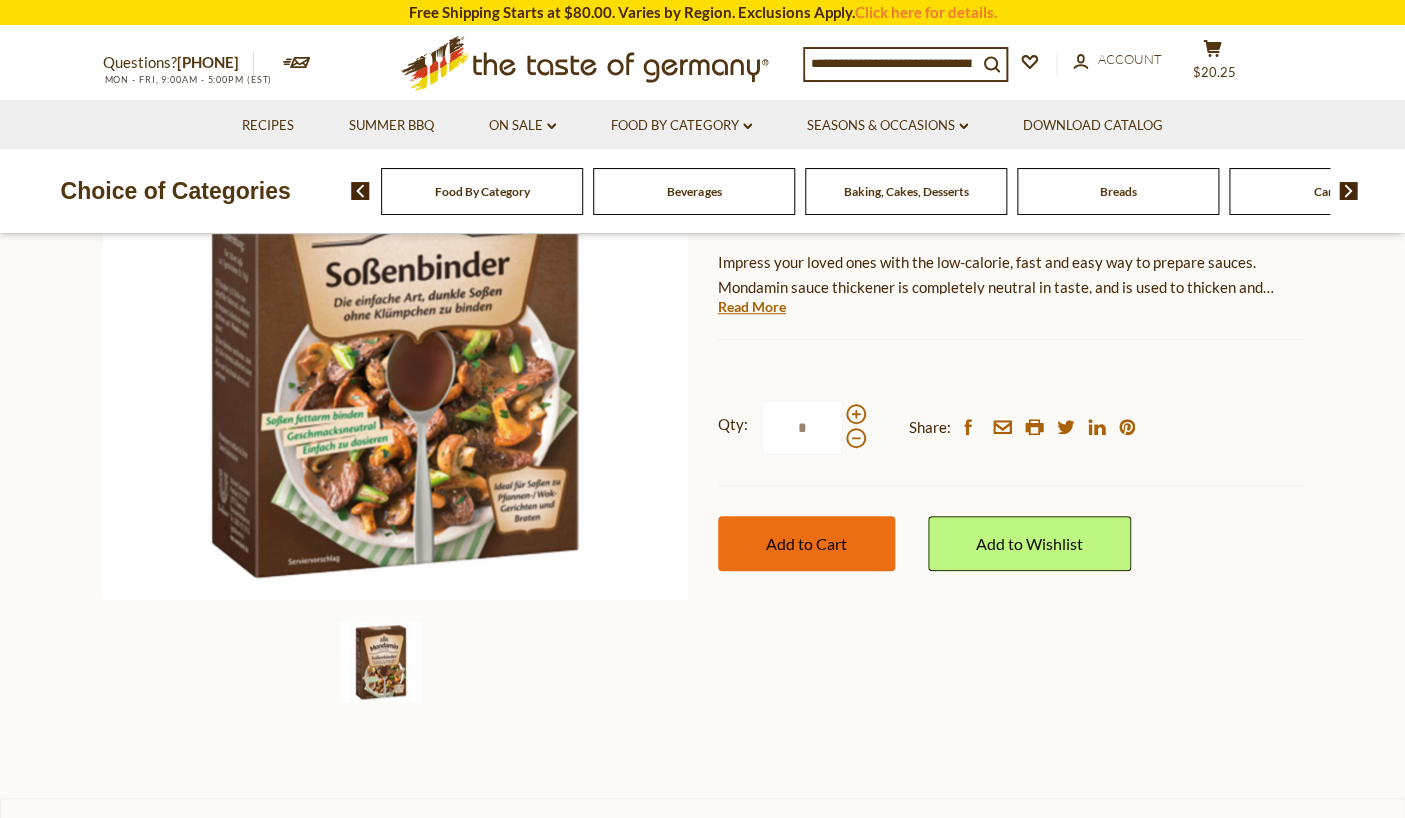 click on "Add to Cart" at bounding box center [806, 543] 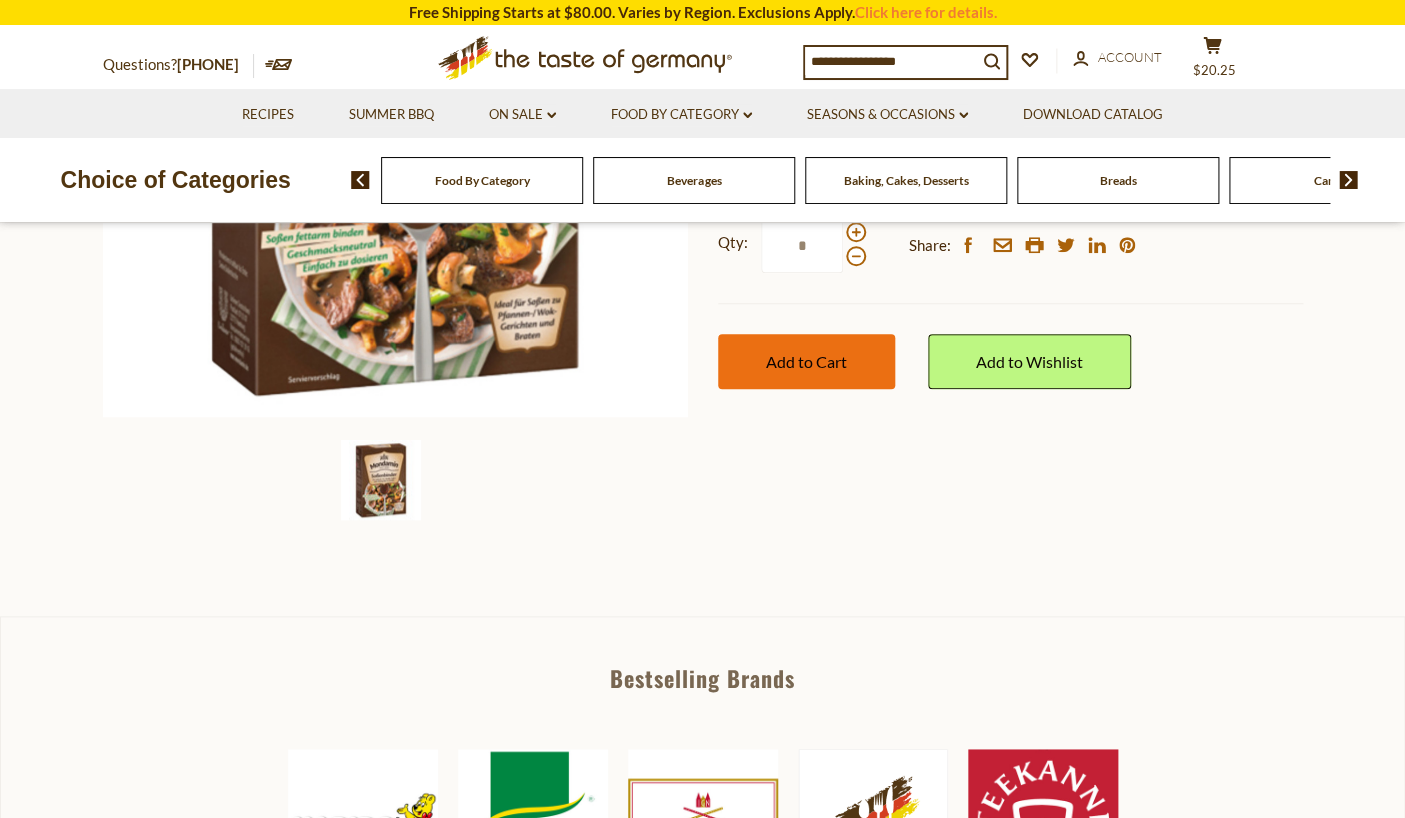 scroll, scrollTop: 0, scrollLeft: 0, axis: both 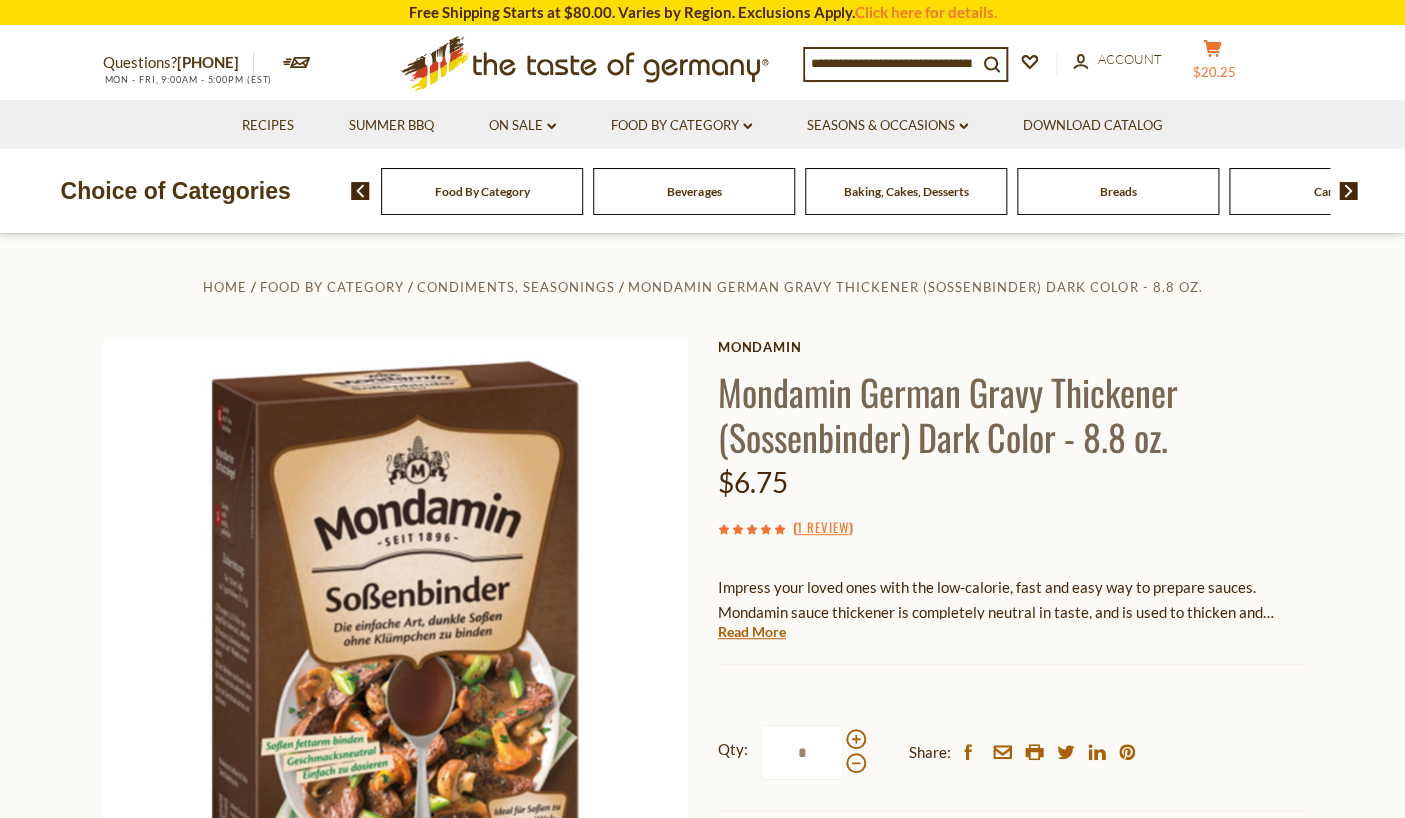 click on "$20.25" at bounding box center [1214, 72] 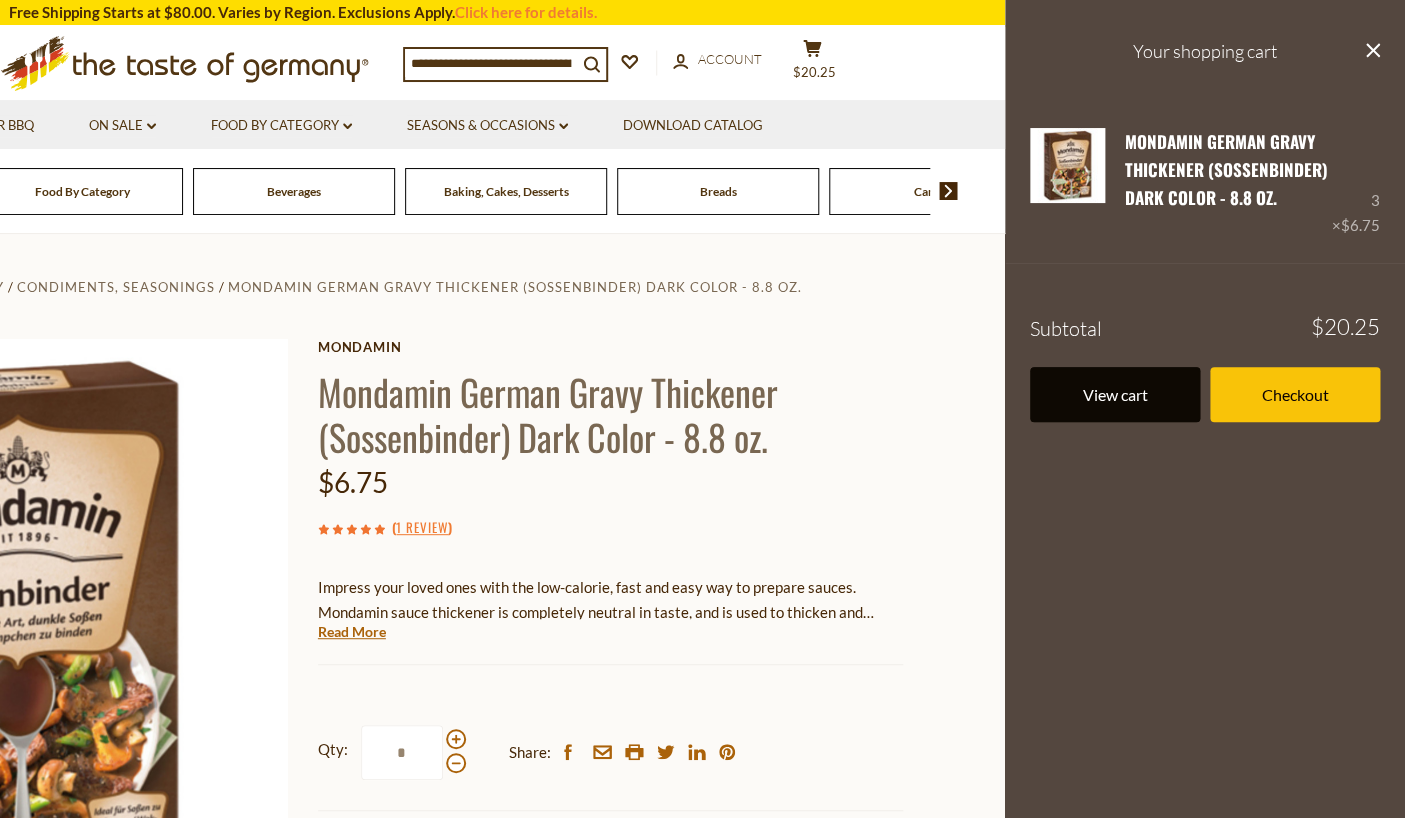 click on "View cart" at bounding box center (1115, 394) 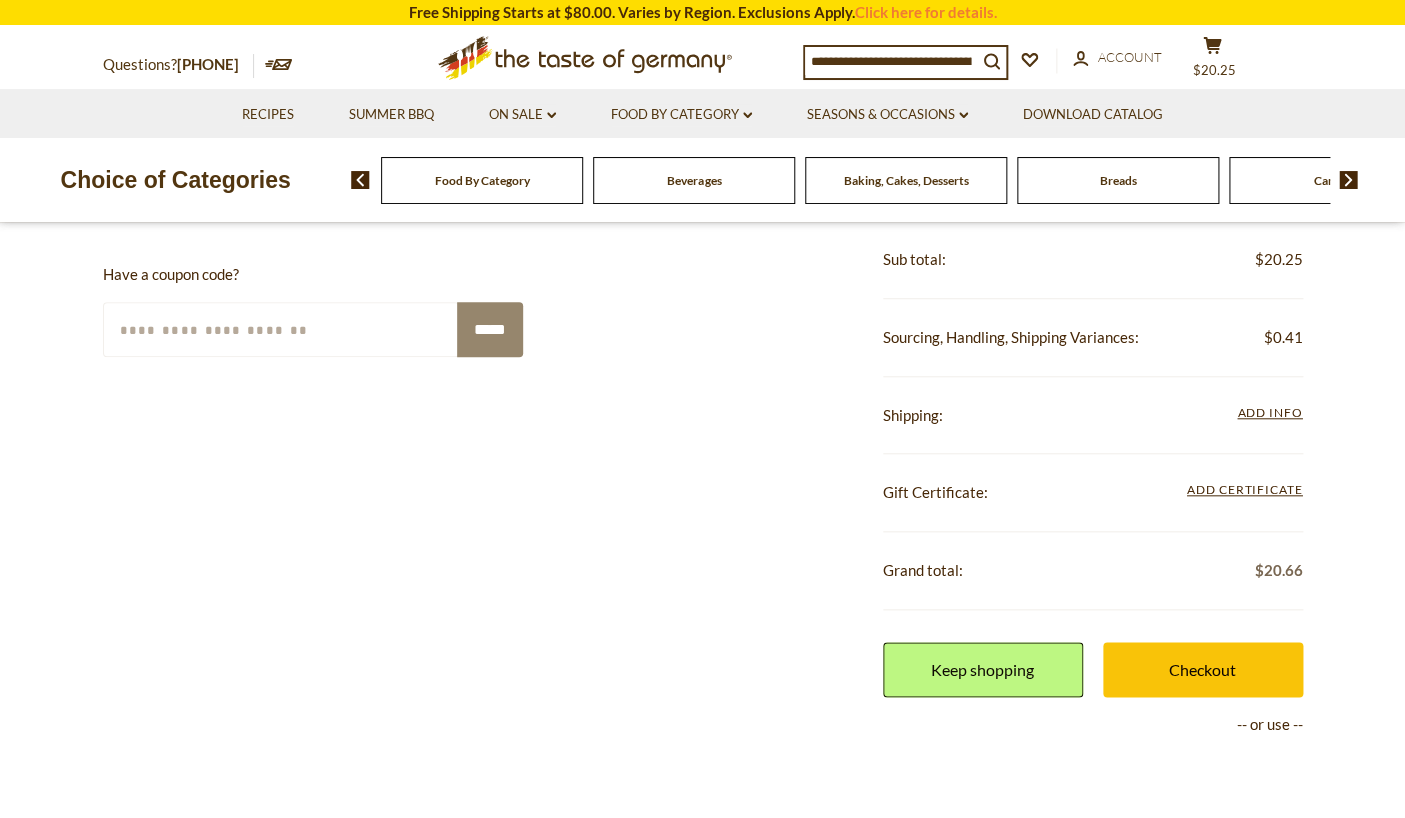 scroll, scrollTop: 472, scrollLeft: 0, axis: vertical 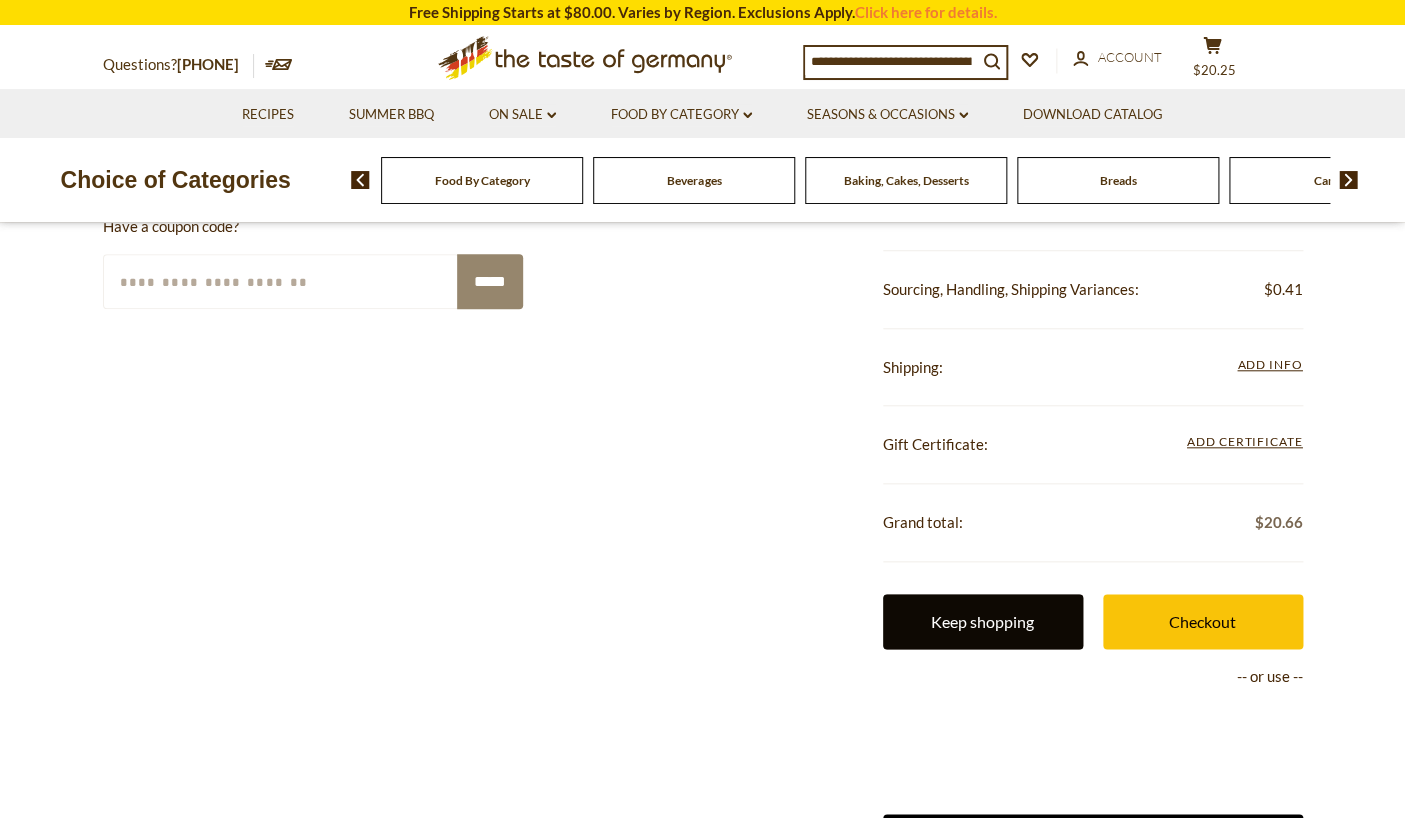 click on "Keep shopping" at bounding box center (983, 621) 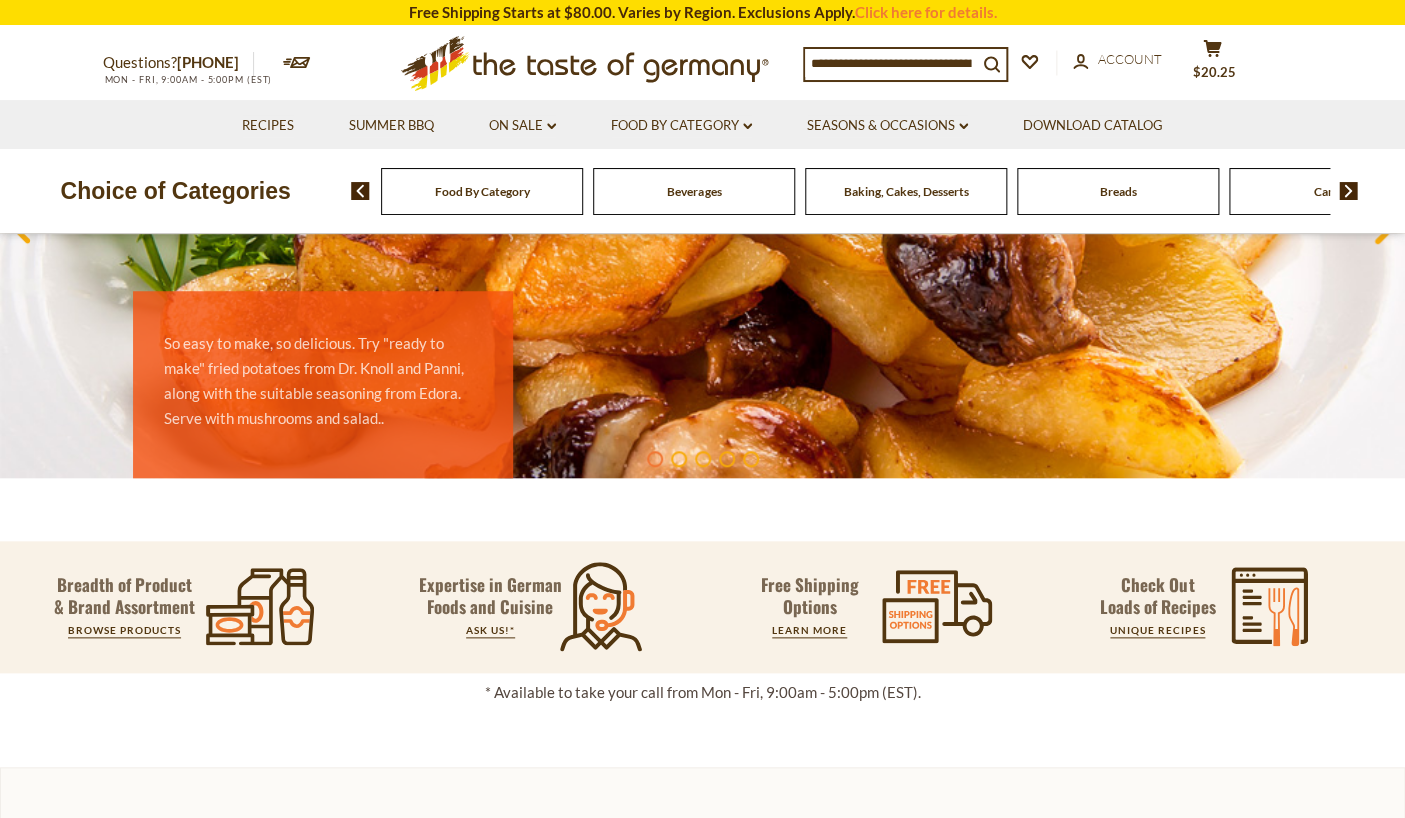 scroll, scrollTop: 0, scrollLeft: 0, axis: both 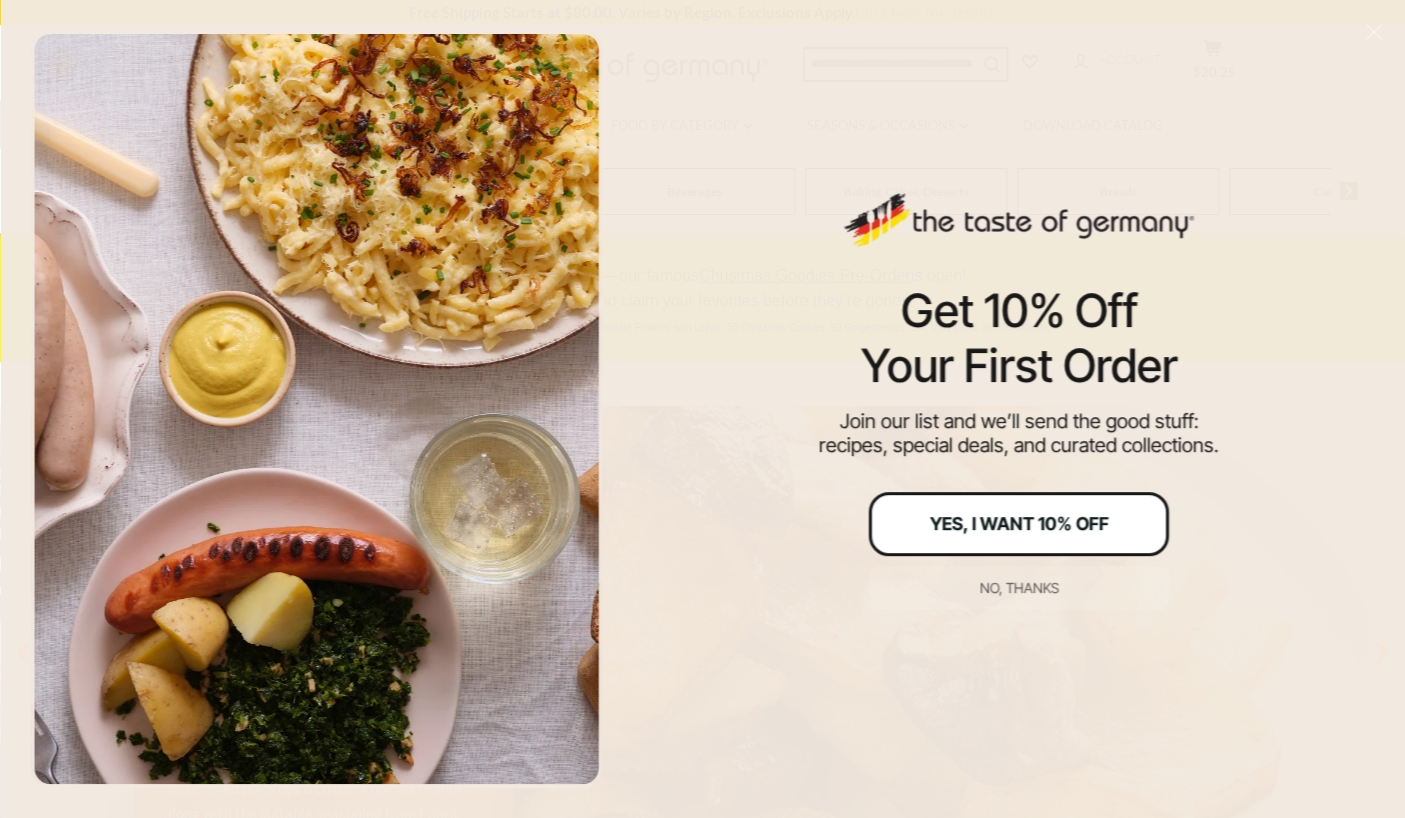 click on "Yes, I Want 10% Off" at bounding box center [1018, 524] 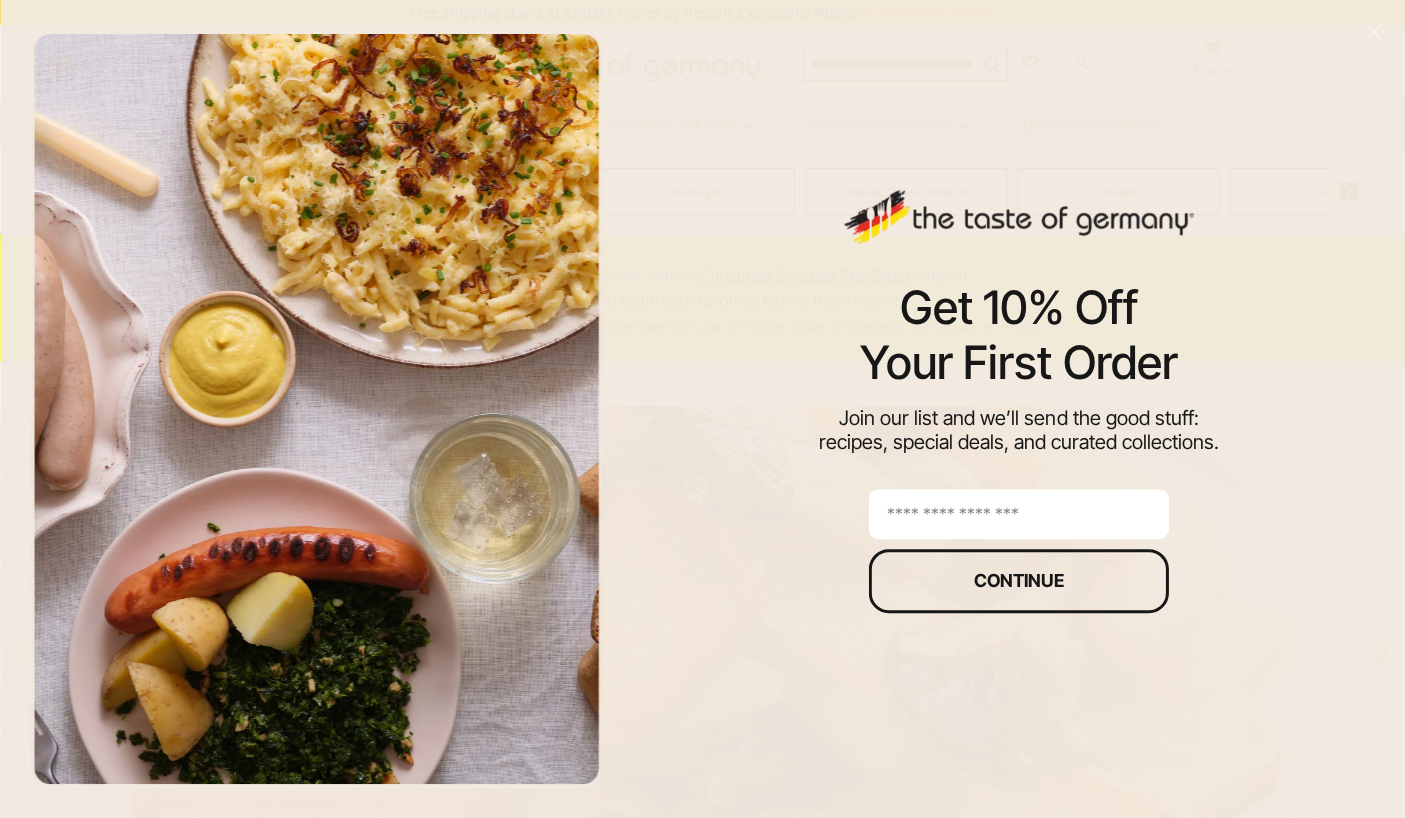 click at bounding box center (1019, 514) 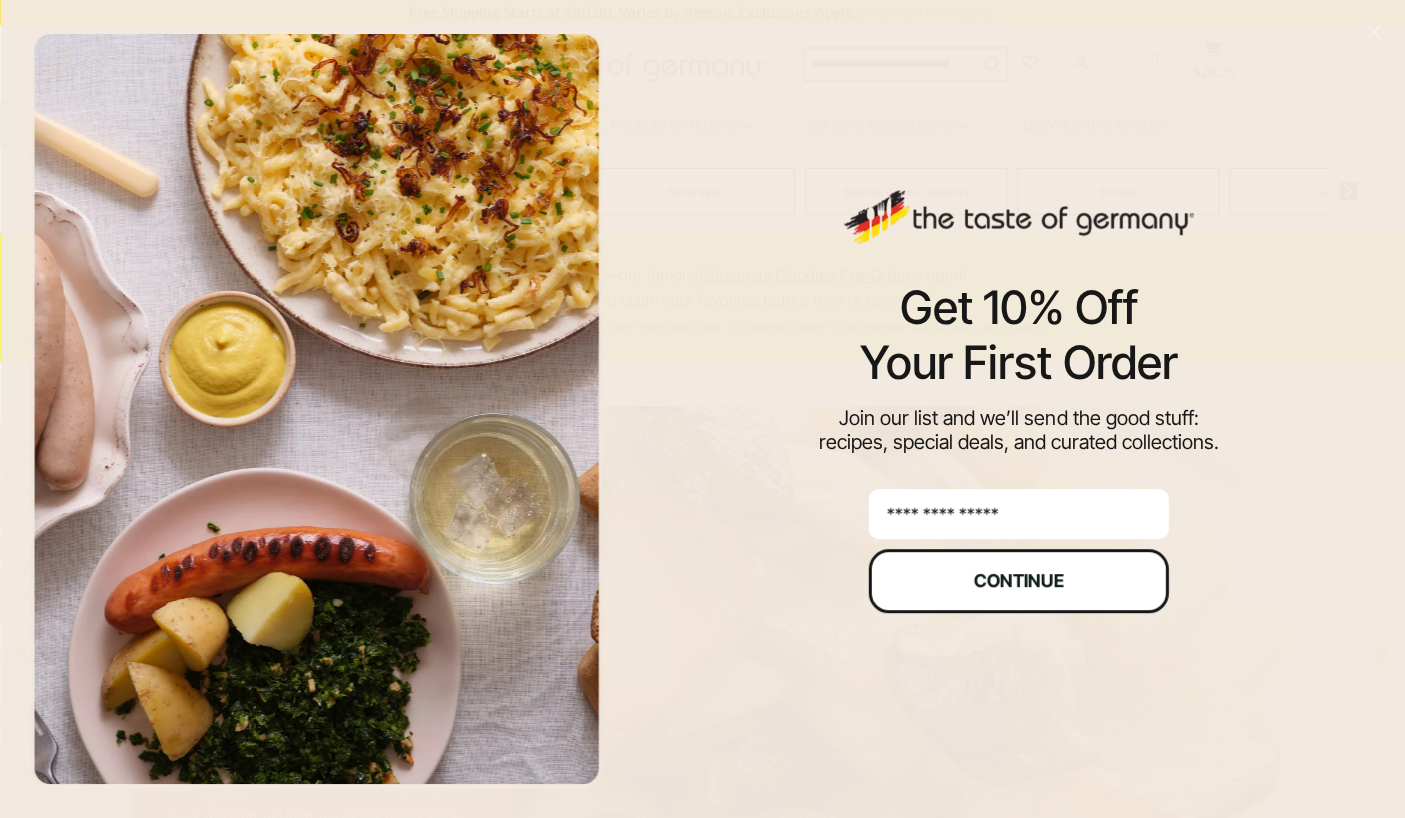 type on "**********" 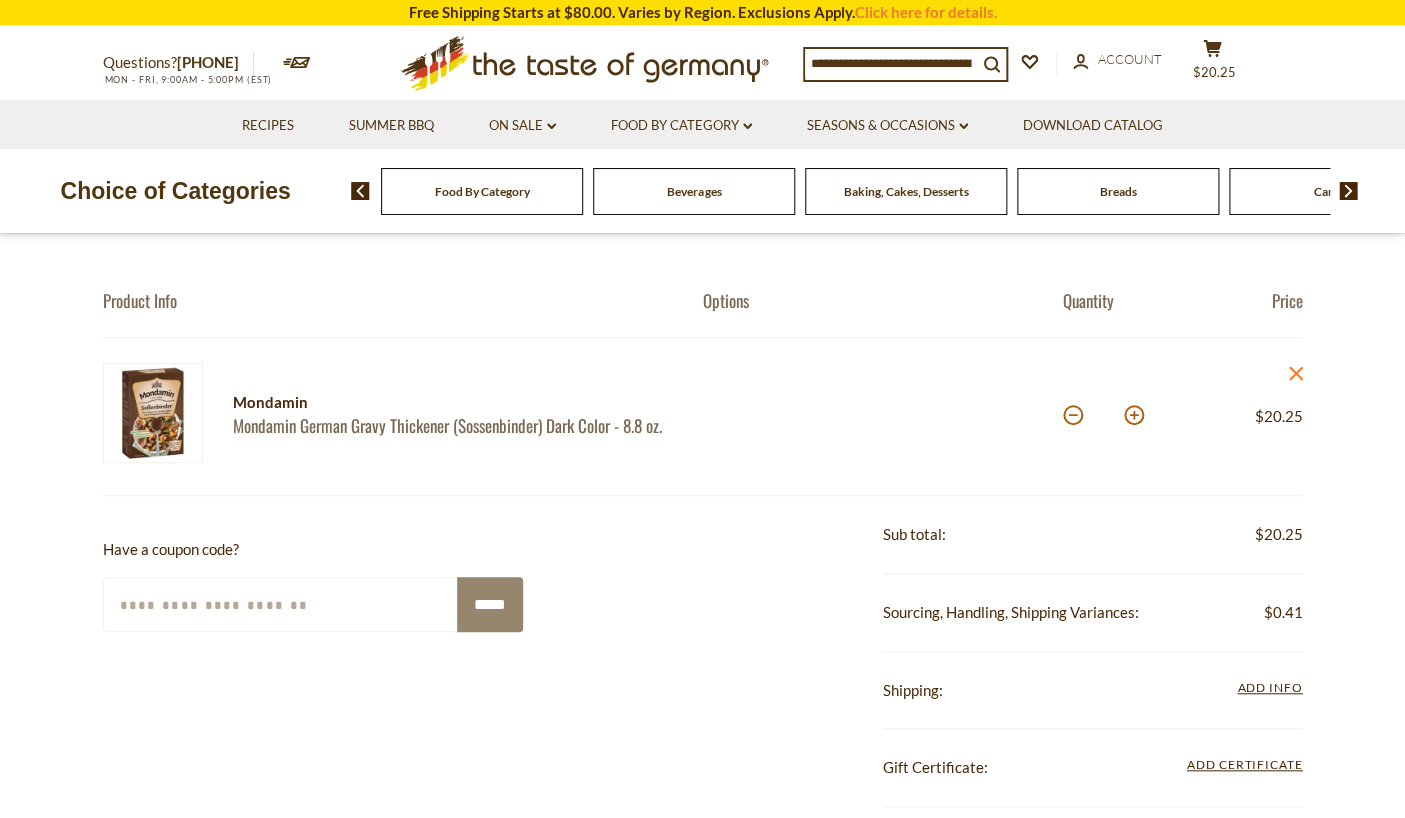 scroll, scrollTop: 0, scrollLeft: 0, axis: both 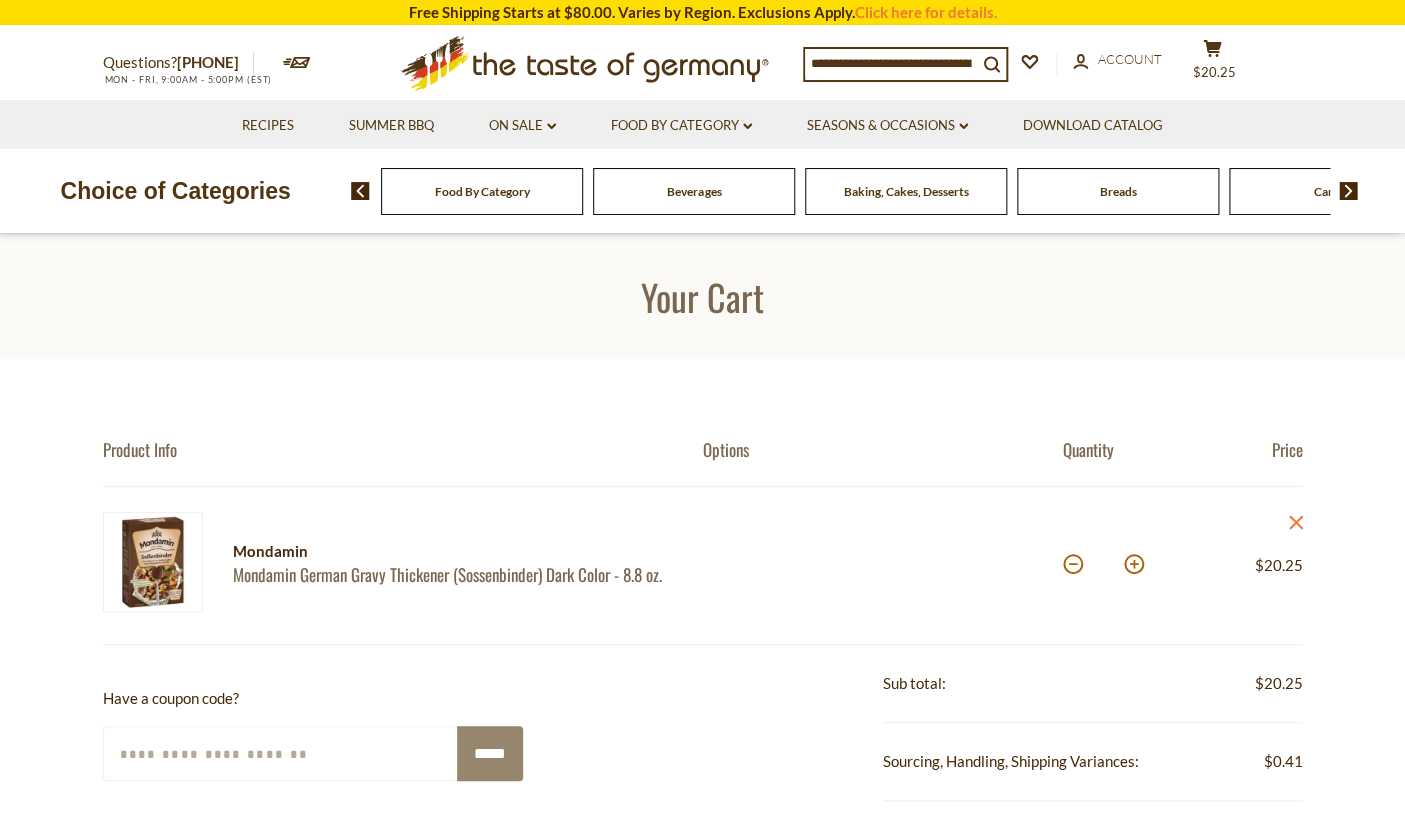 click at bounding box center [891, 63] 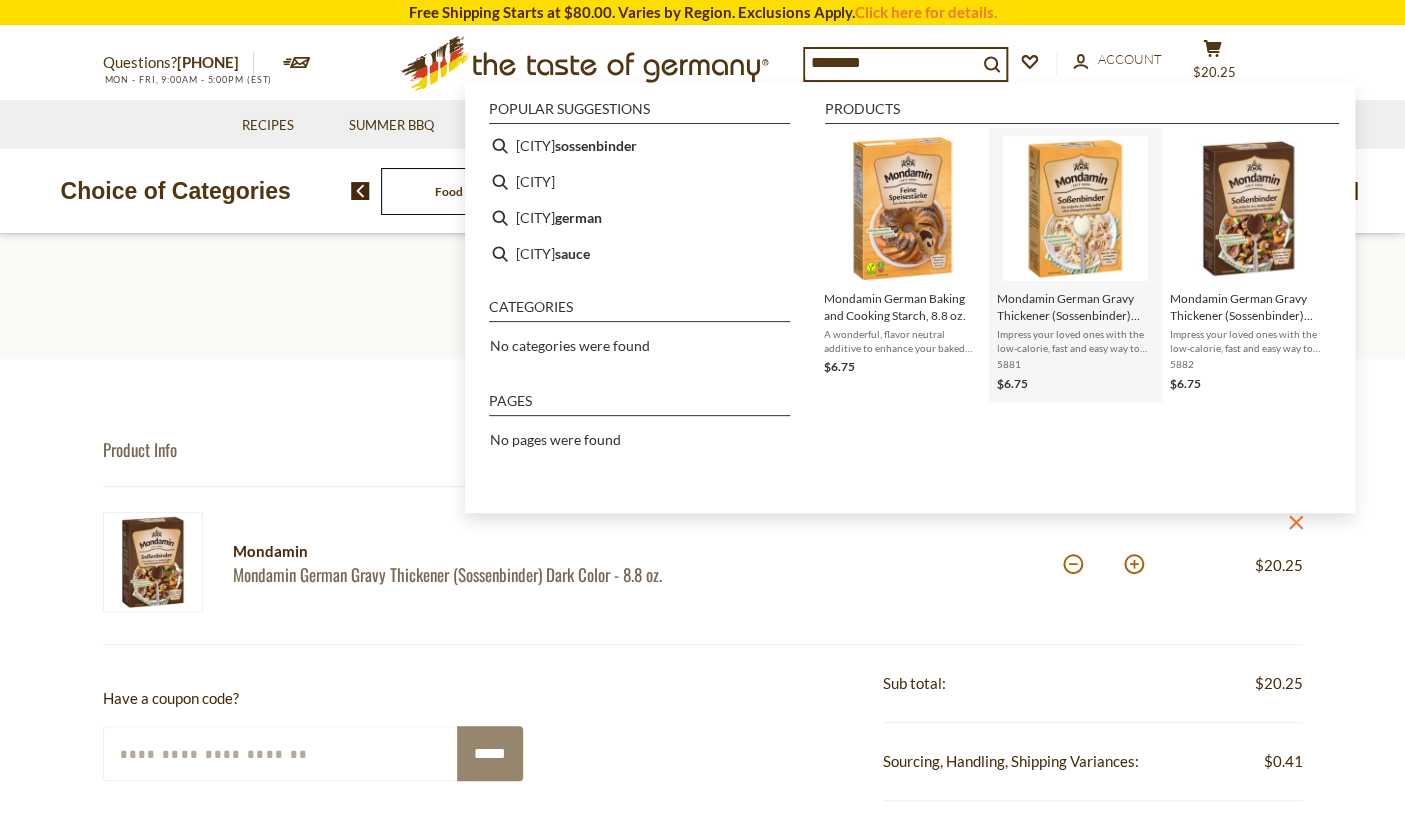 type on "********" 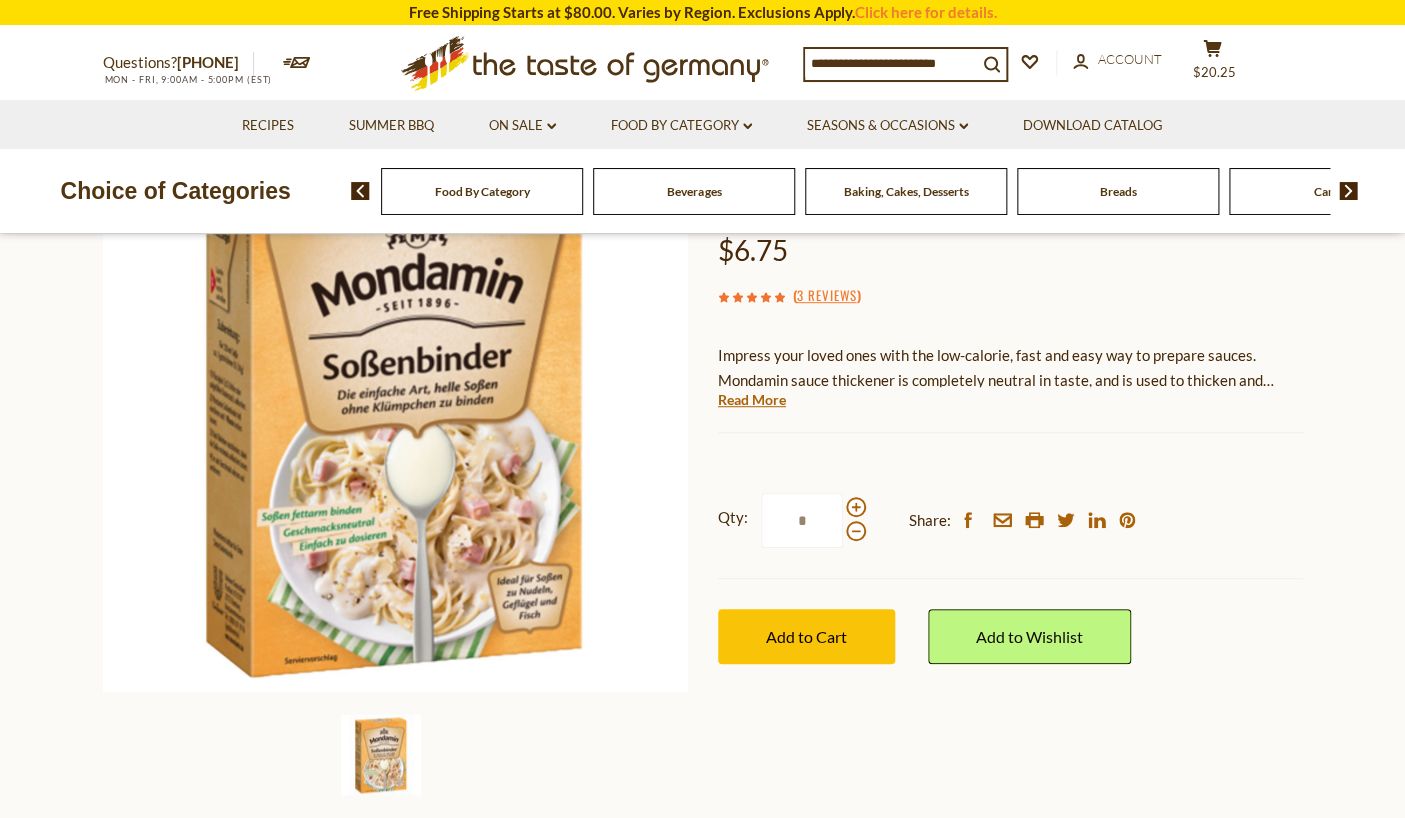 scroll, scrollTop: 235, scrollLeft: 0, axis: vertical 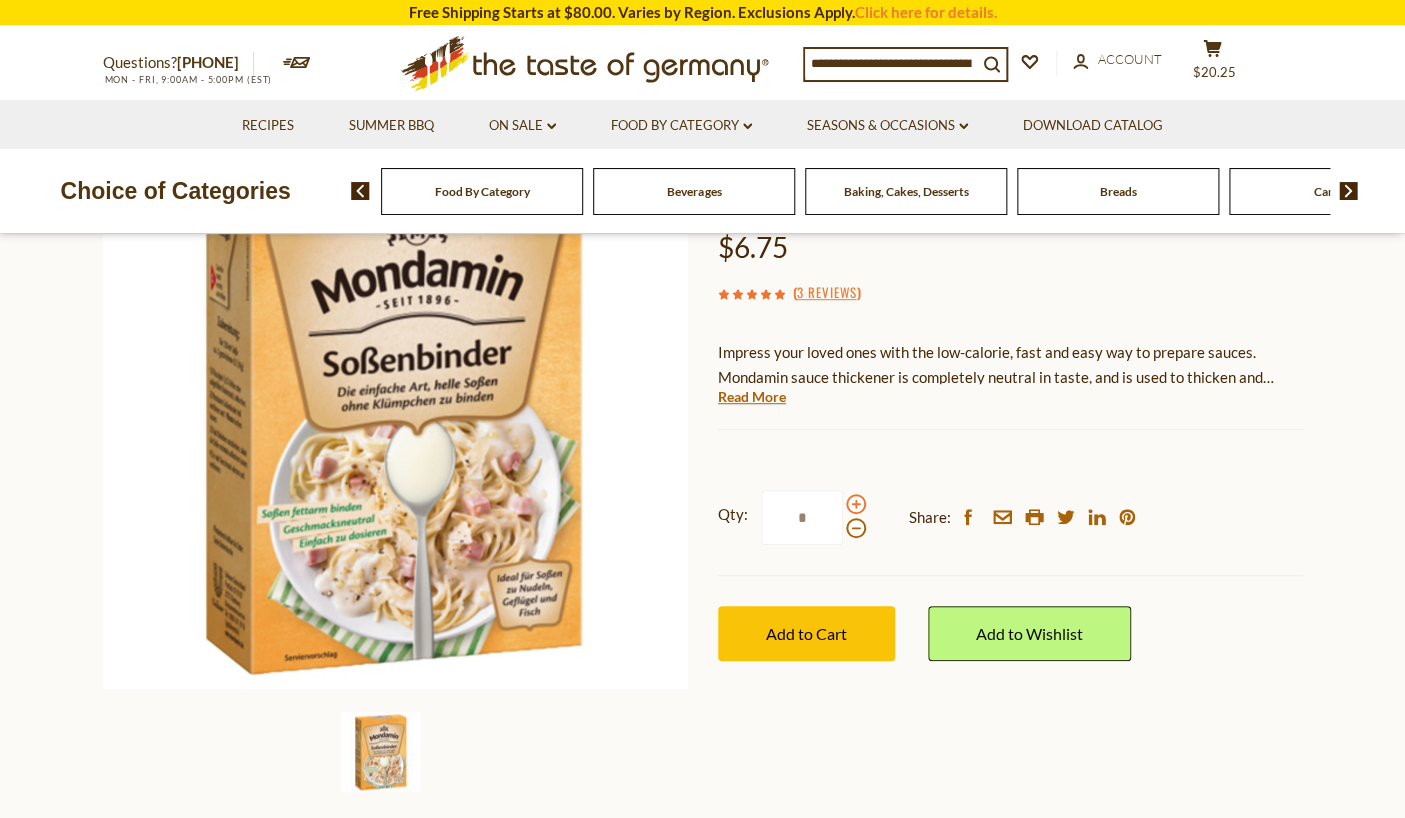 click at bounding box center [856, 504] 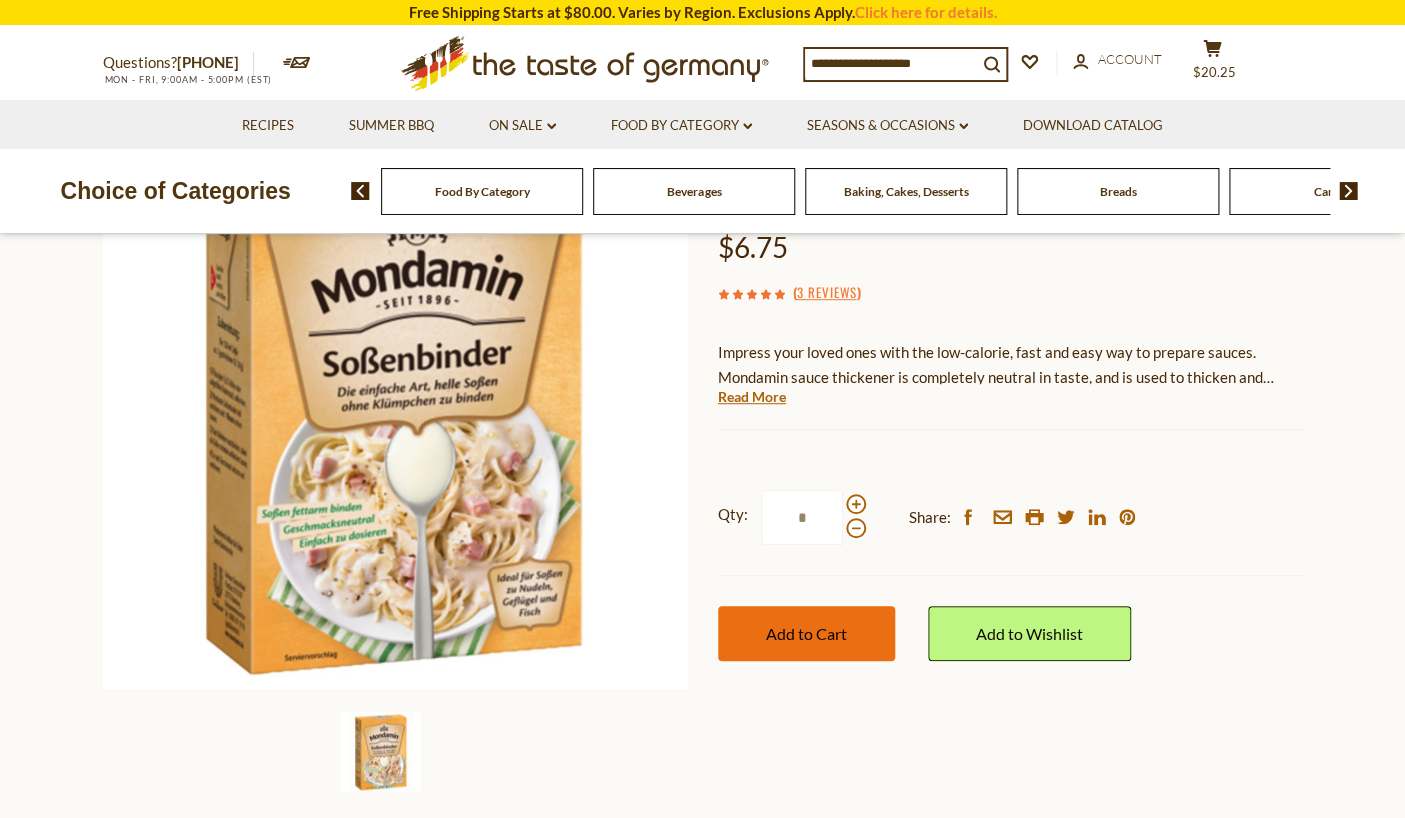 click on "Add to Cart" at bounding box center [806, 633] 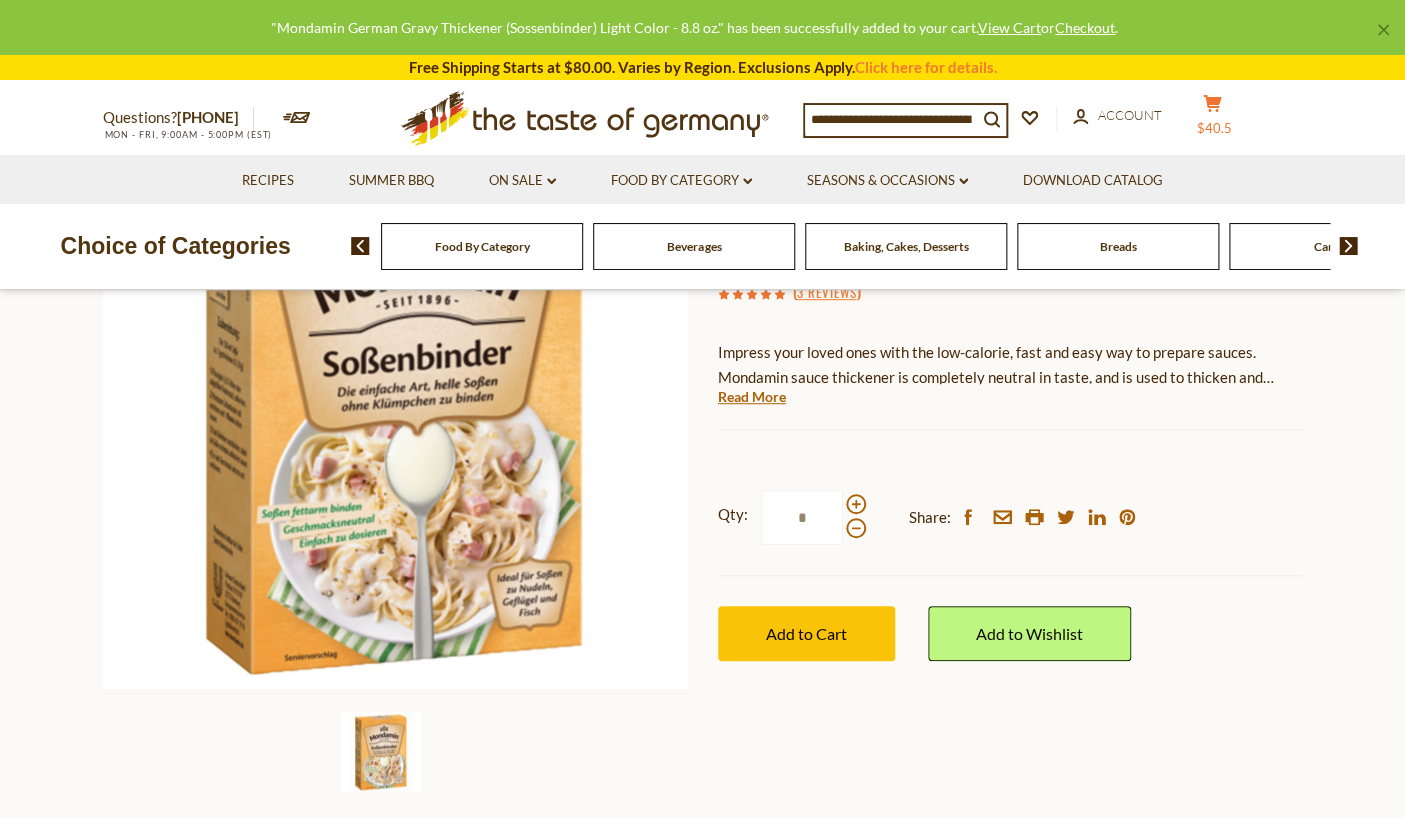 click on "$40.5" at bounding box center (1214, 128) 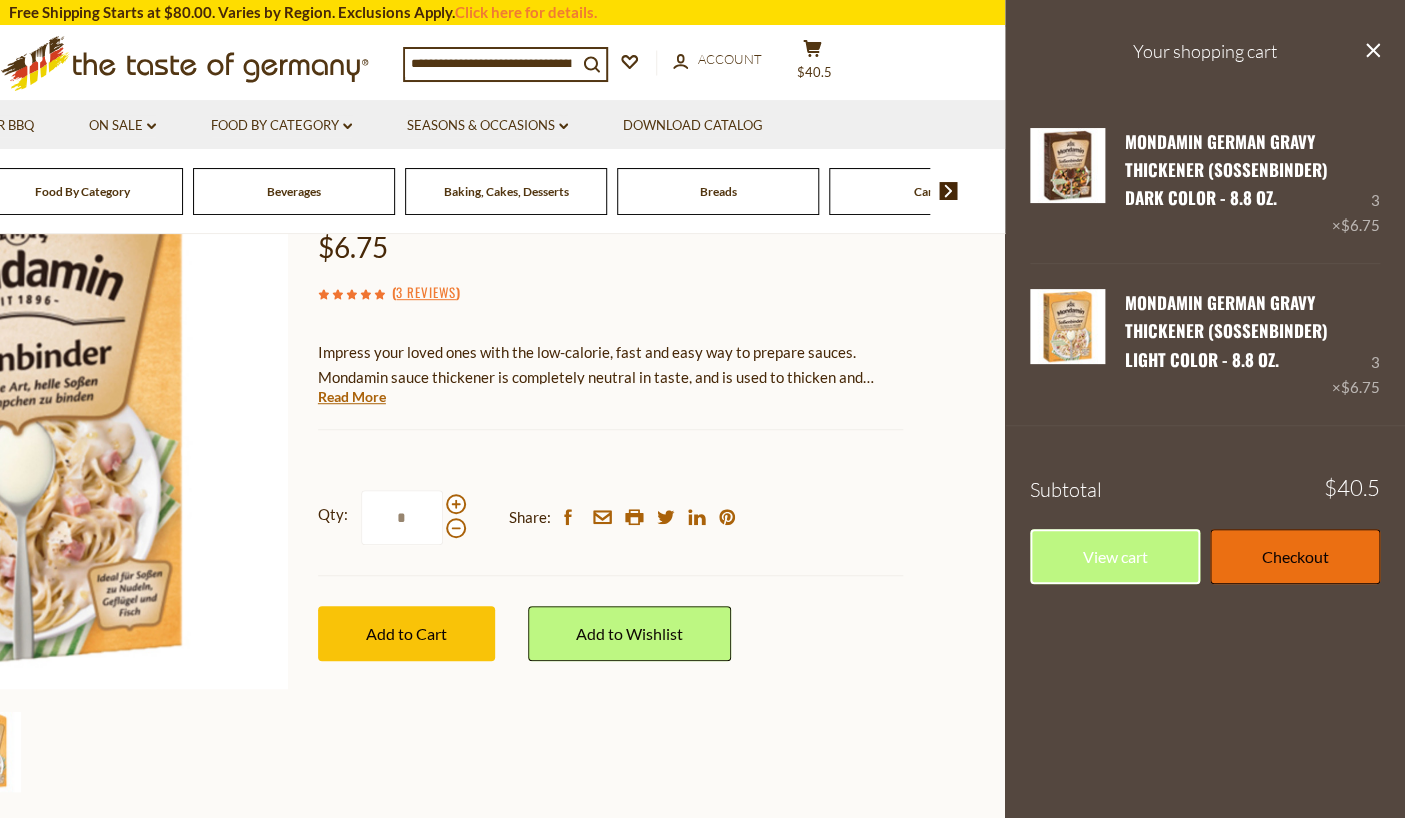 click on "Checkout" at bounding box center [1295, 556] 